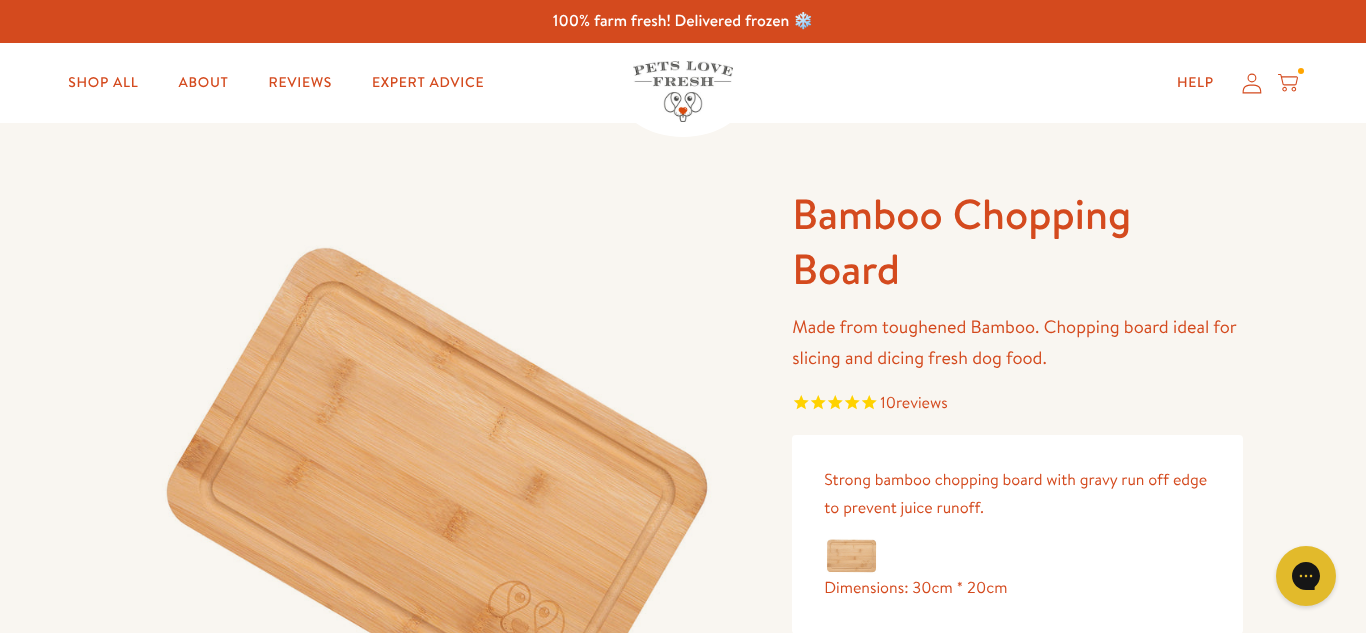 scroll, scrollTop: 0, scrollLeft: 0, axis: both 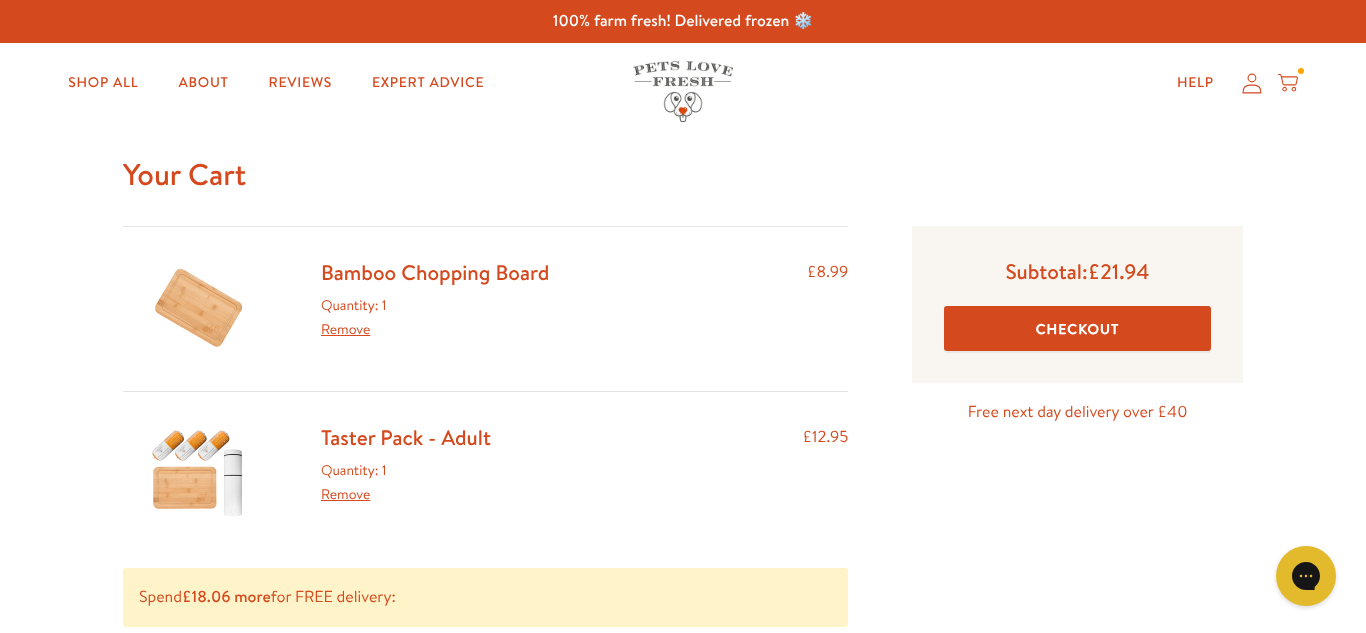 click 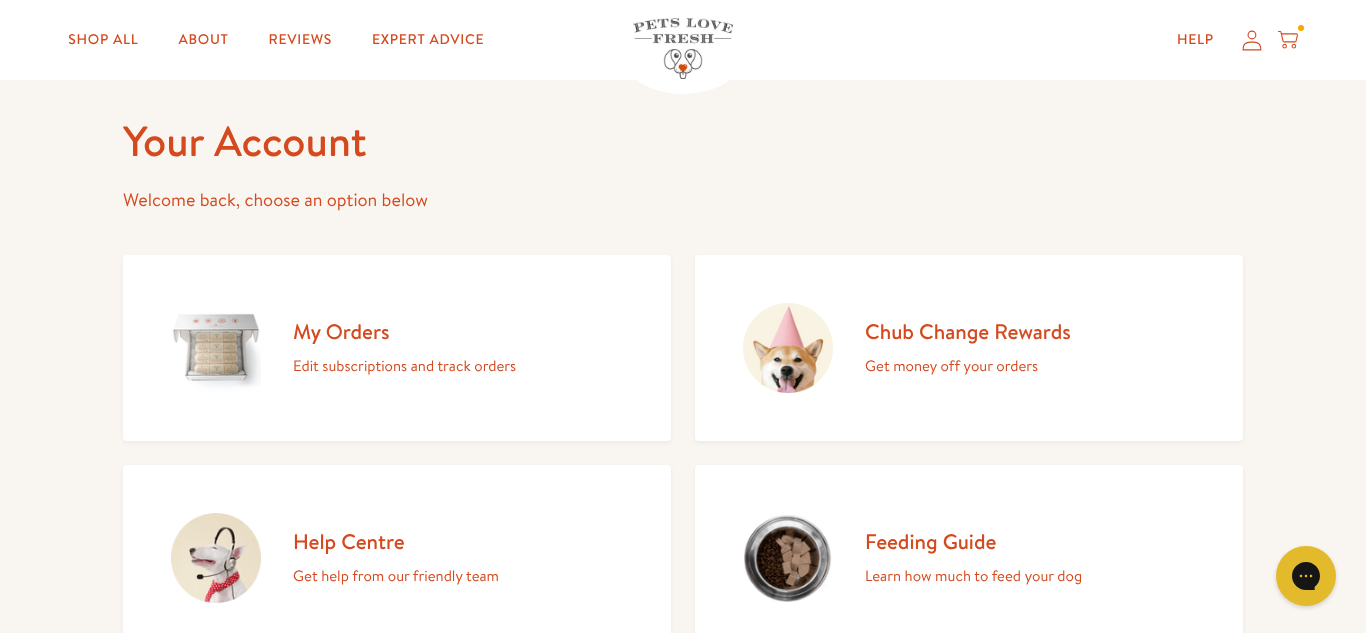 scroll, scrollTop: 0, scrollLeft: 0, axis: both 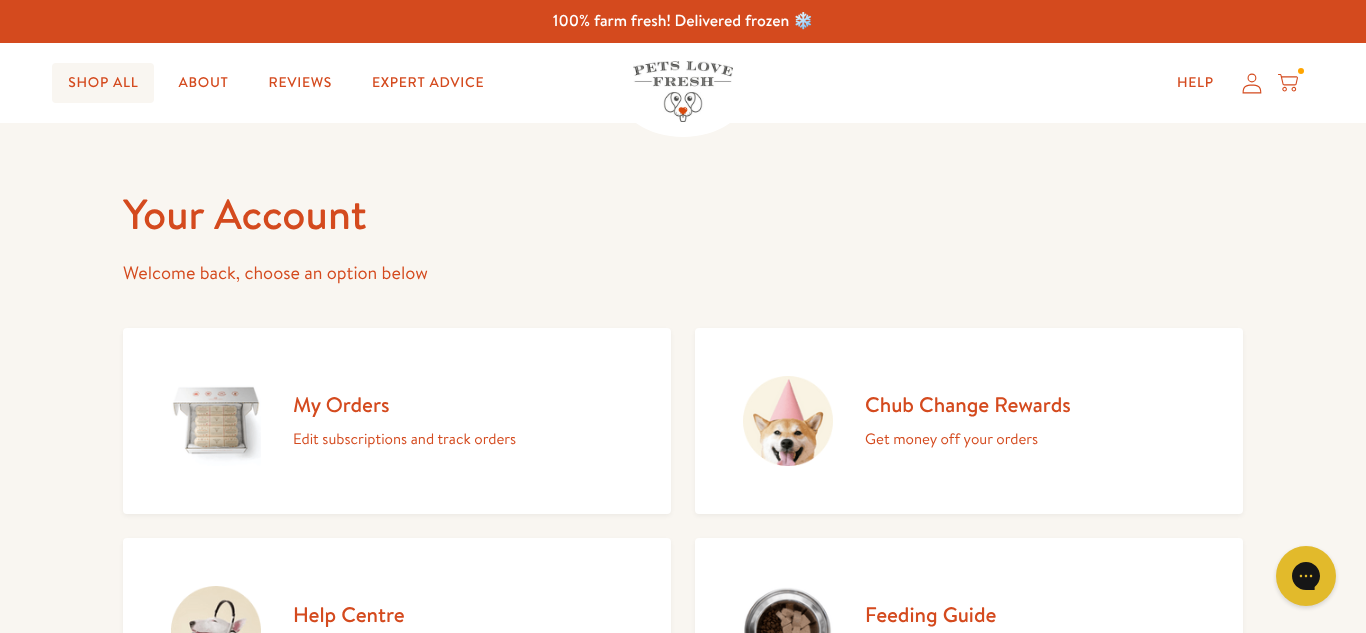click on "Shop All" at bounding box center (103, 83) 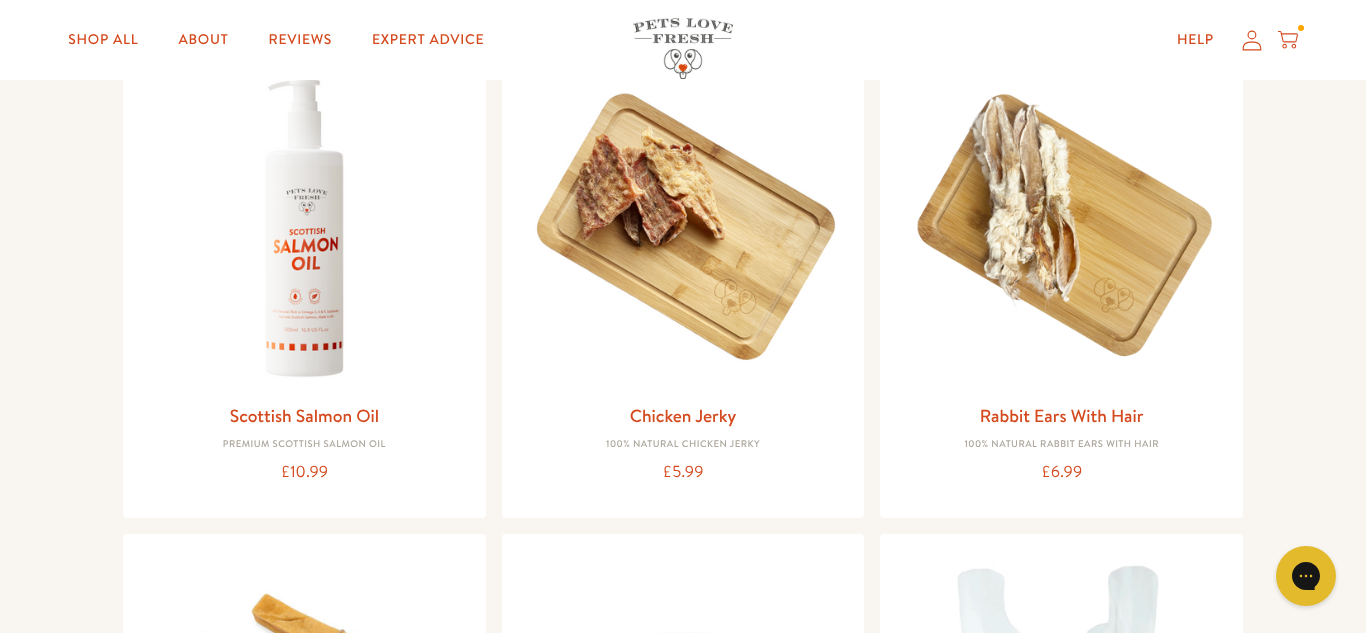 scroll, scrollTop: 1503, scrollLeft: 0, axis: vertical 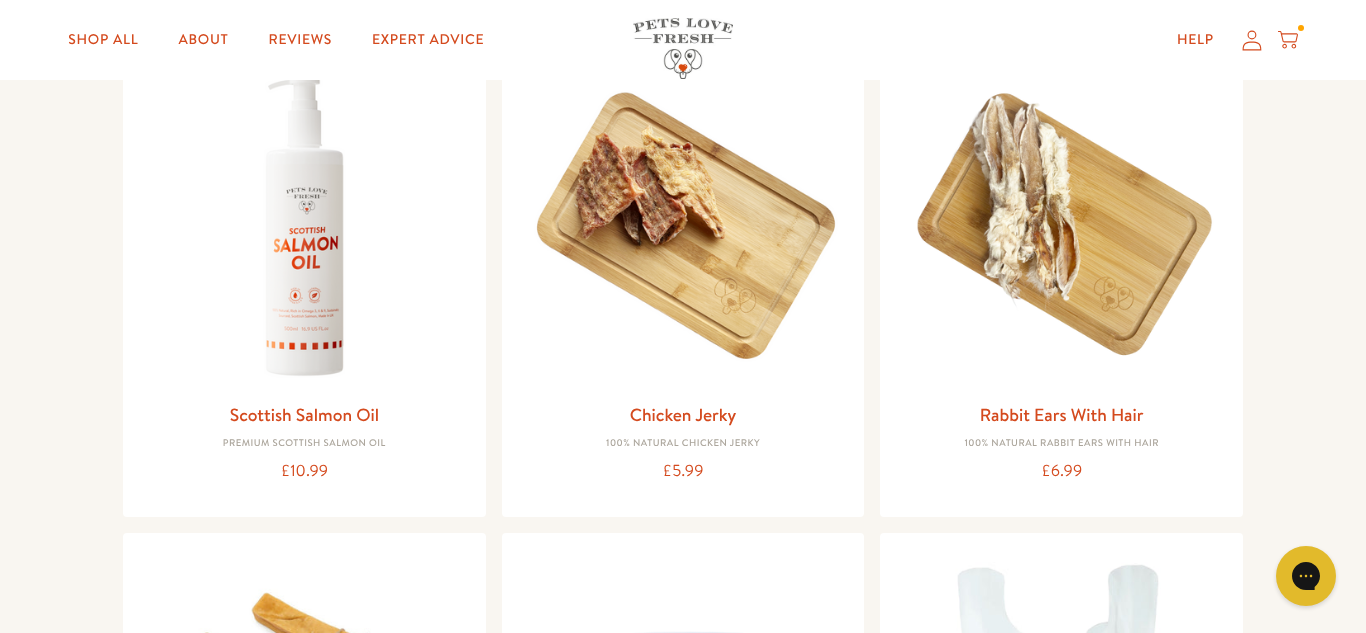 click on "Adult Dog Food
100% Natural, Fresh Dog Food. Gently steam cooked with no additives.
Taster Pack - Adult
Introductory Offer
£12.95
Pets Love Fresh - Adult
4 Recipes
from £20.00
Pets Love Fresh Trays - Adult
4 Recipes
from £20.00
Puppy Food" at bounding box center [683, 97] 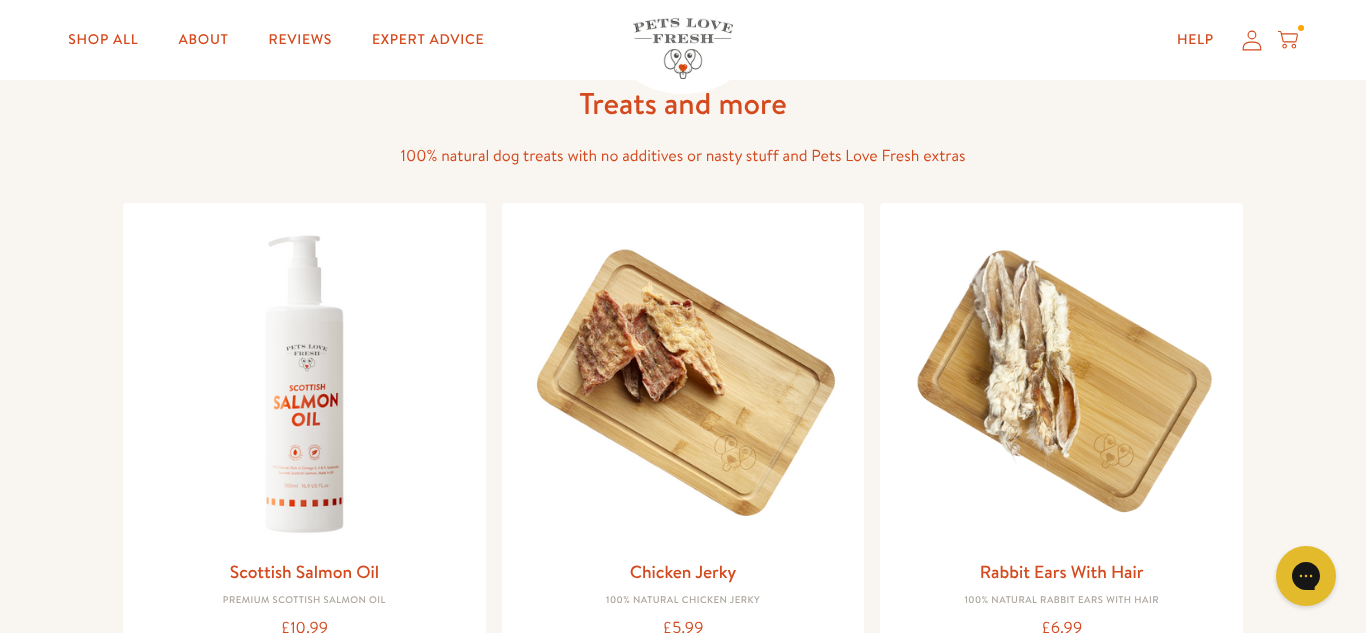 scroll, scrollTop: 1345, scrollLeft: 0, axis: vertical 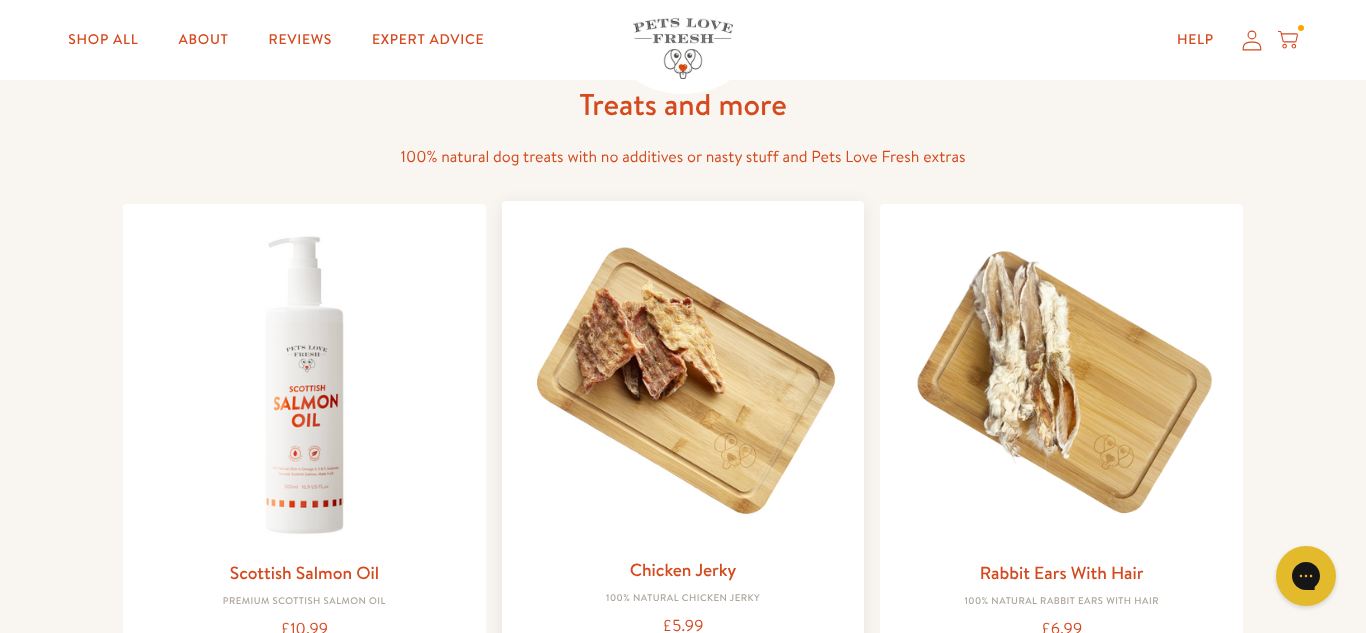 click at bounding box center [683, 382] 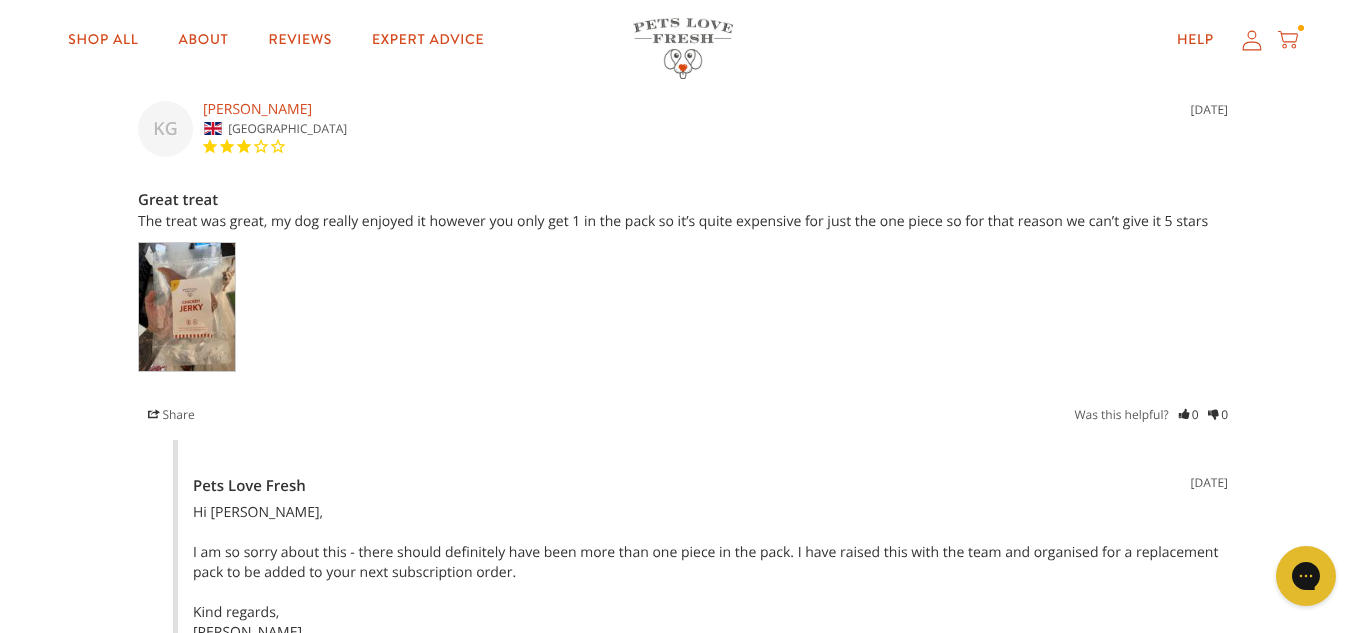 scroll, scrollTop: 1838, scrollLeft: 0, axis: vertical 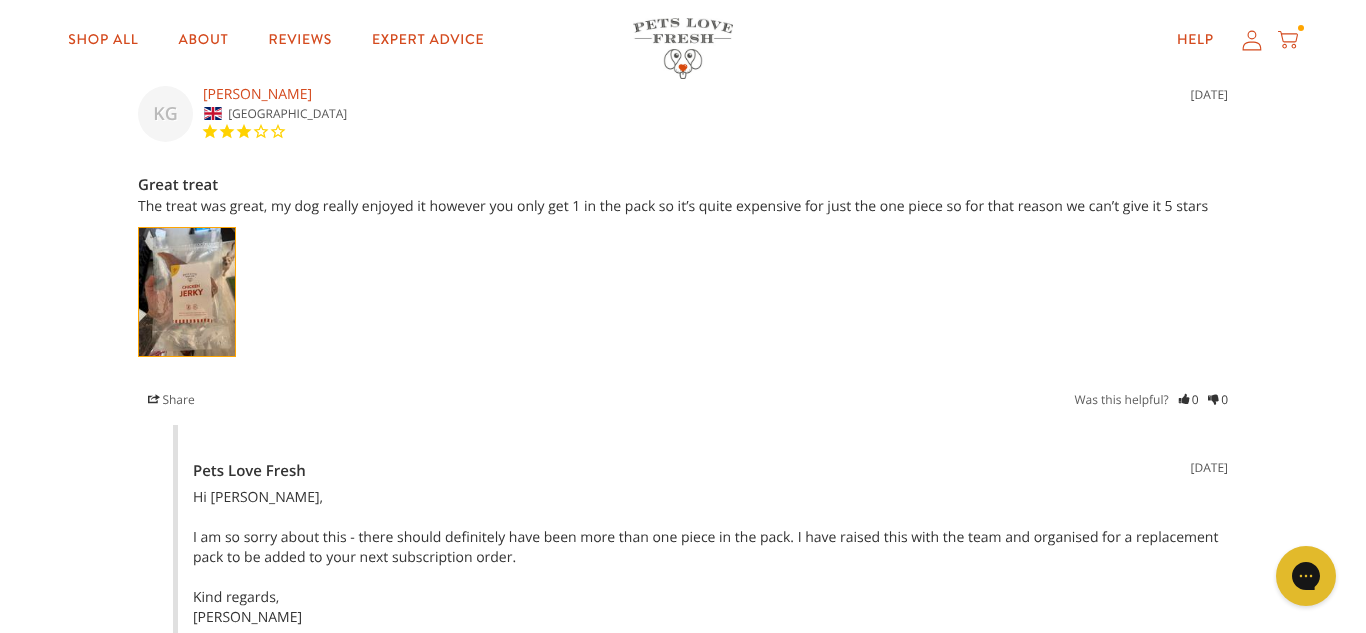 click at bounding box center (187, 292) 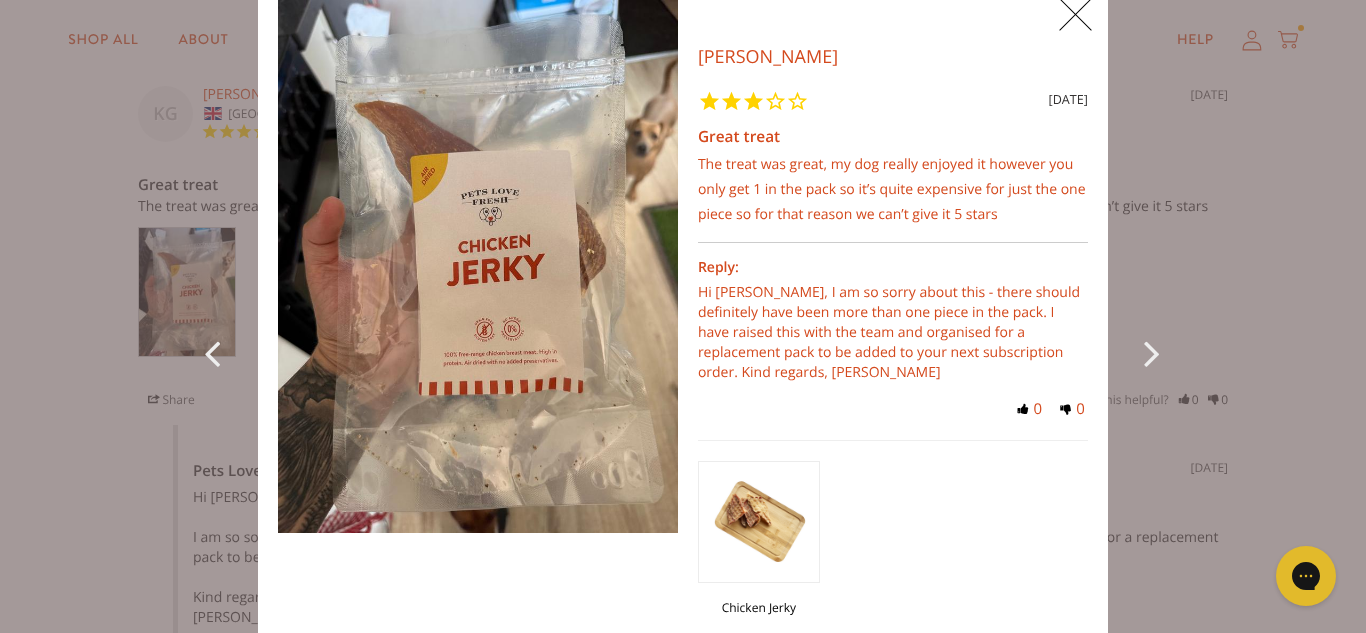 click on "X             0       X       Photos Kirsty G. Verified Buyer     1 month ago Great treat    The treat was great, my dog really enjoyed it however you only get 1 in the pack so it’s quite expensive for just the one piece so for that reason we can’t give it 5 stars
Hi Kirsty,
I am so sorry about this - there should definitely have been more than one piece in the pack. I have raised this with the team and organised for a replacement pack to be added to your next subscription order.
Kind regards,
Amy         Chicken Jerky" at bounding box center [683, 316] 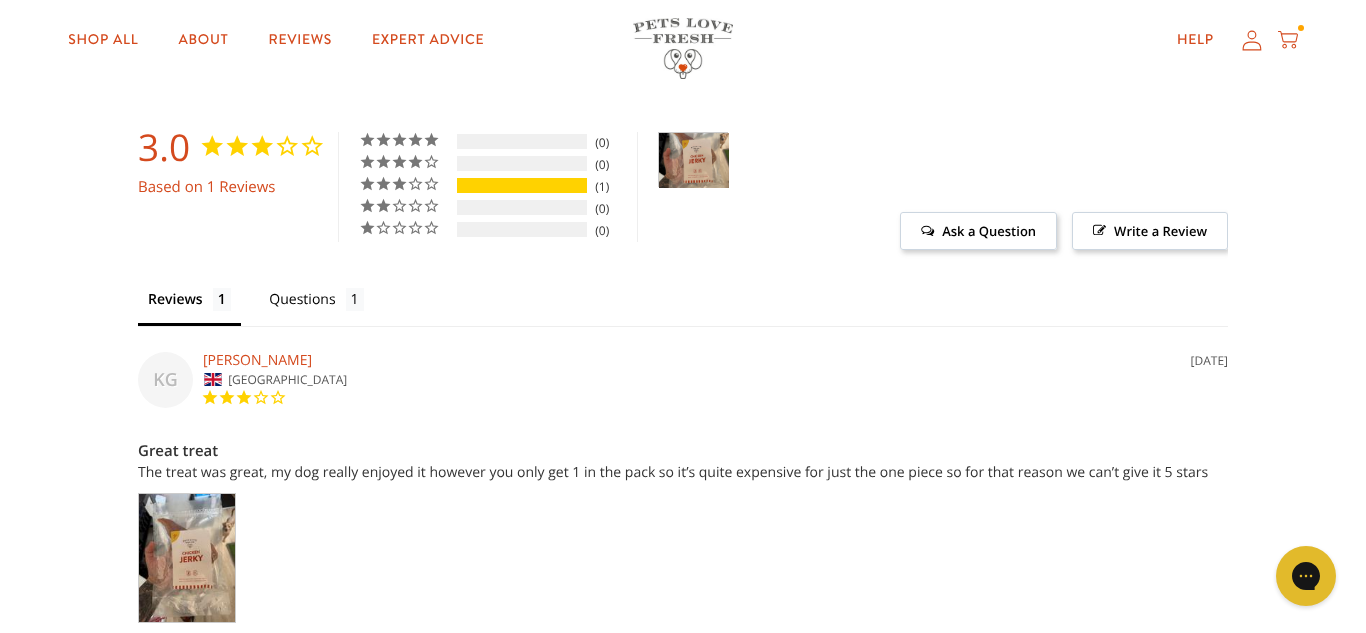 scroll, scrollTop: 1574, scrollLeft: 0, axis: vertical 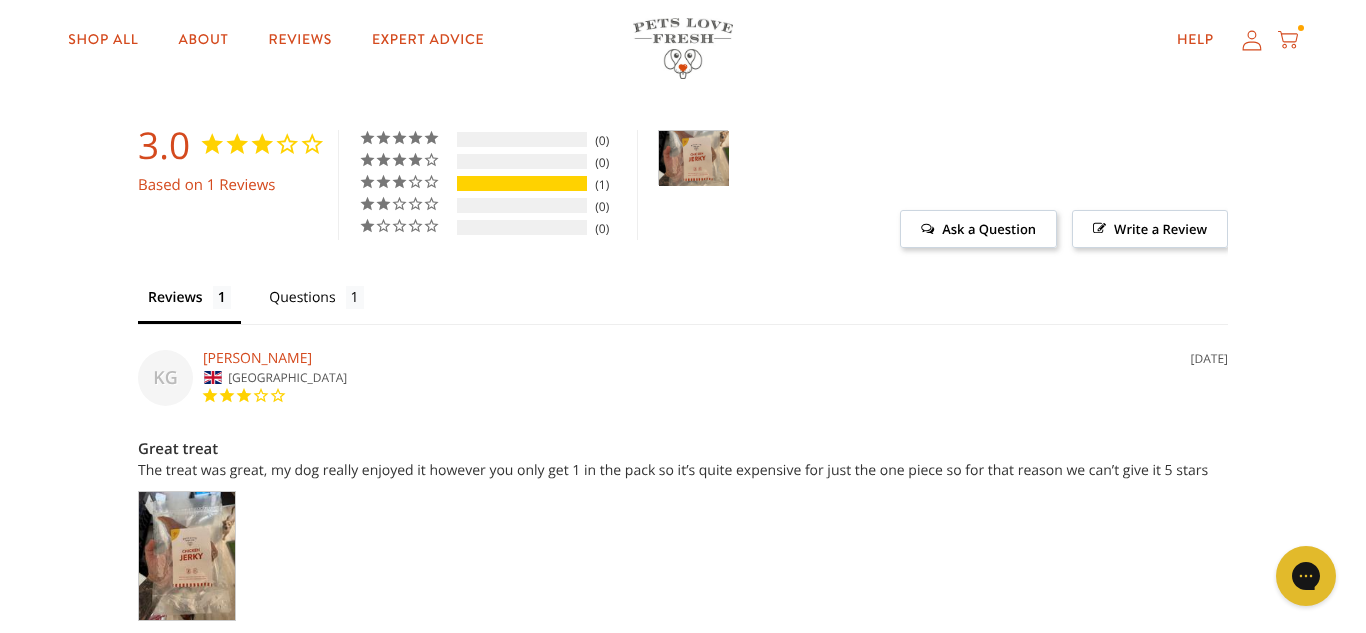 click on "Questions" at bounding box center [316, 302] 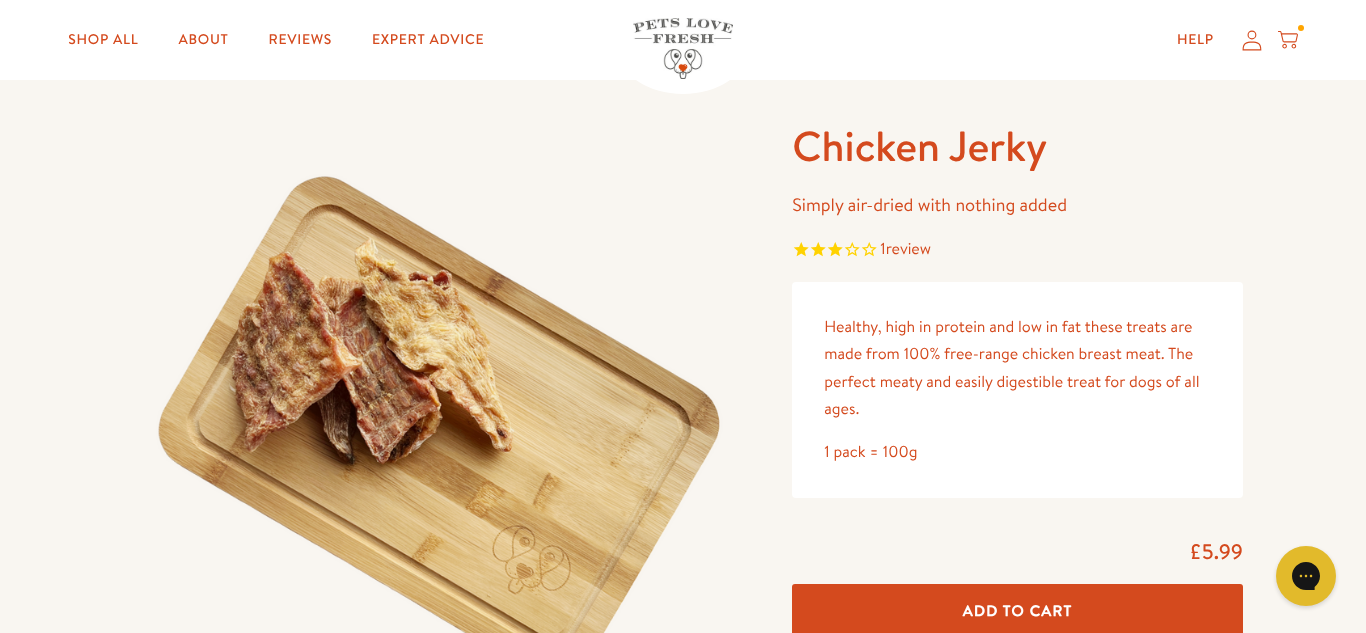 scroll, scrollTop: 0, scrollLeft: 0, axis: both 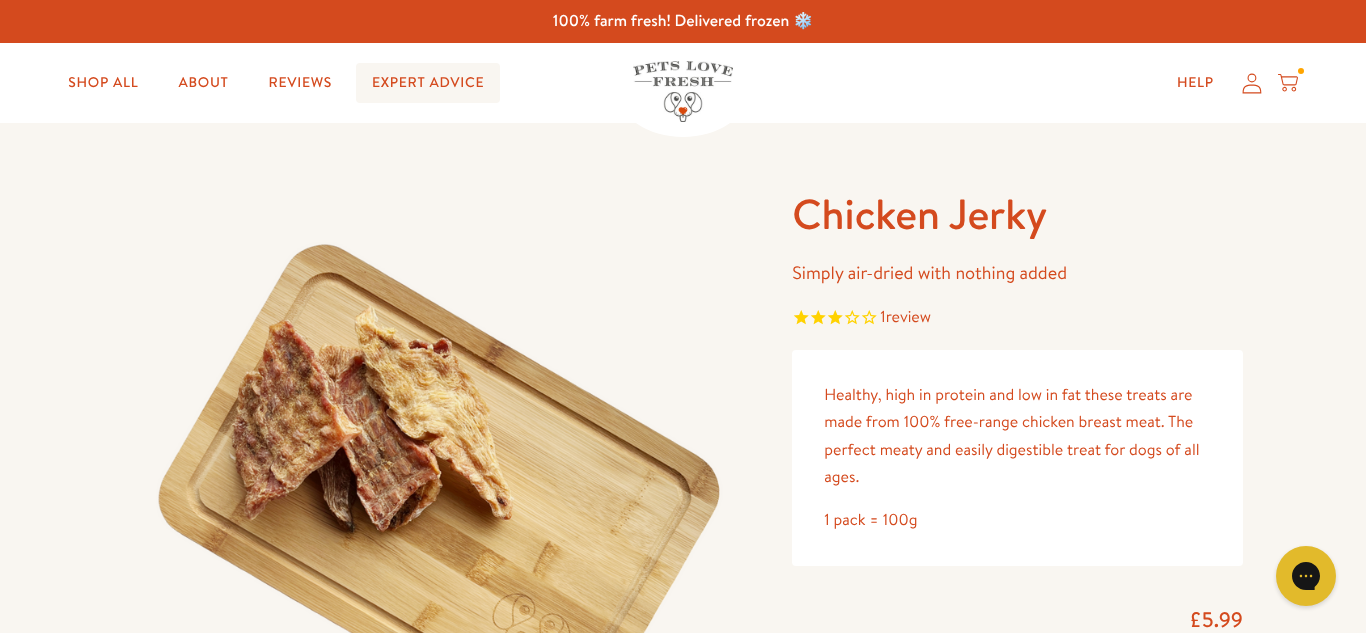 click on "Expert Advice" at bounding box center (428, 83) 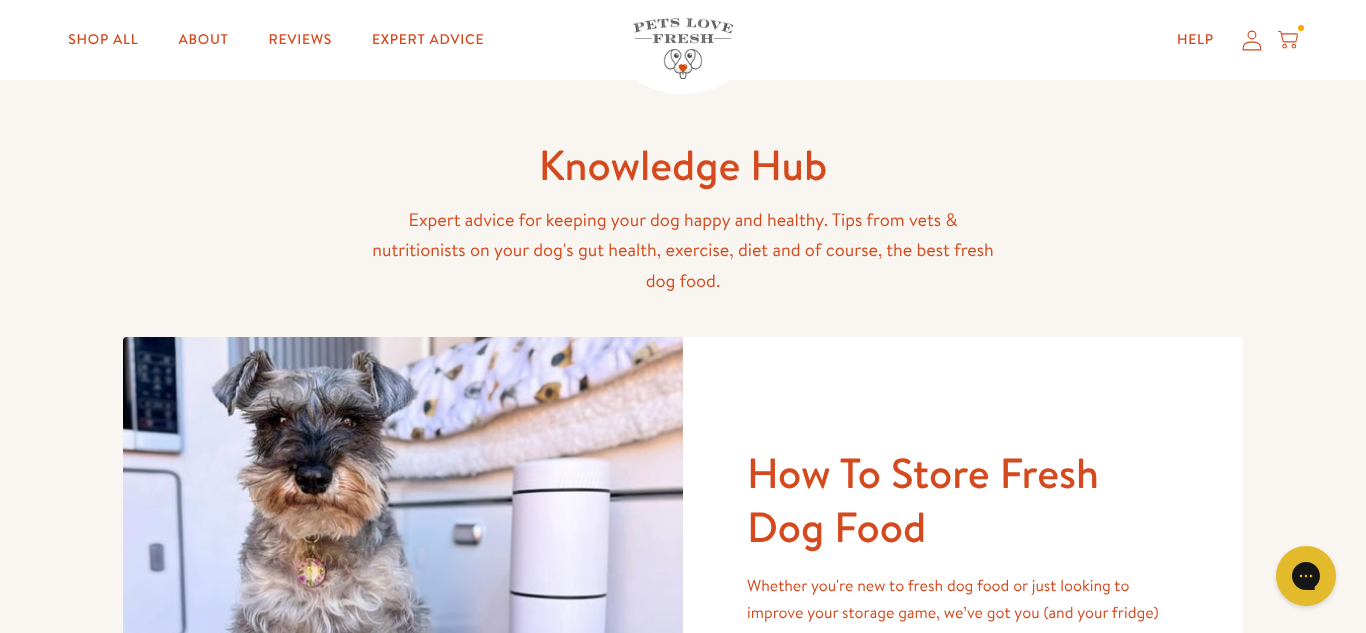 scroll, scrollTop: 0, scrollLeft: 0, axis: both 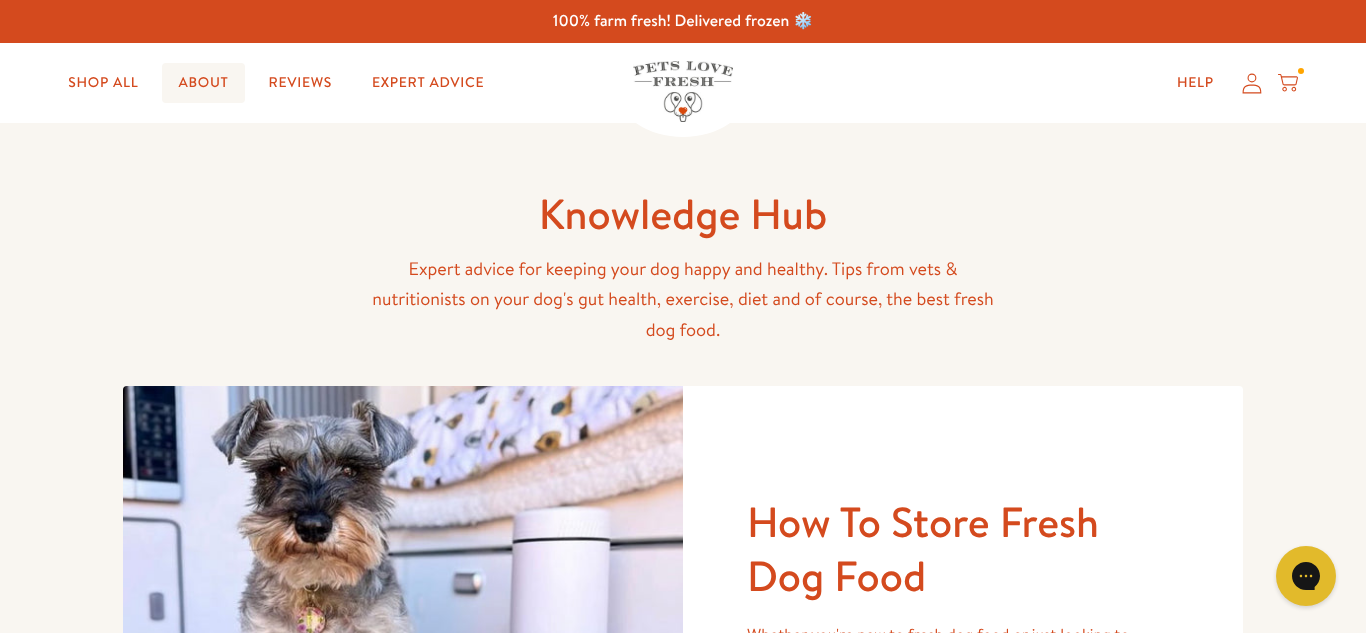 click on "About" at bounding box center [203, 83] 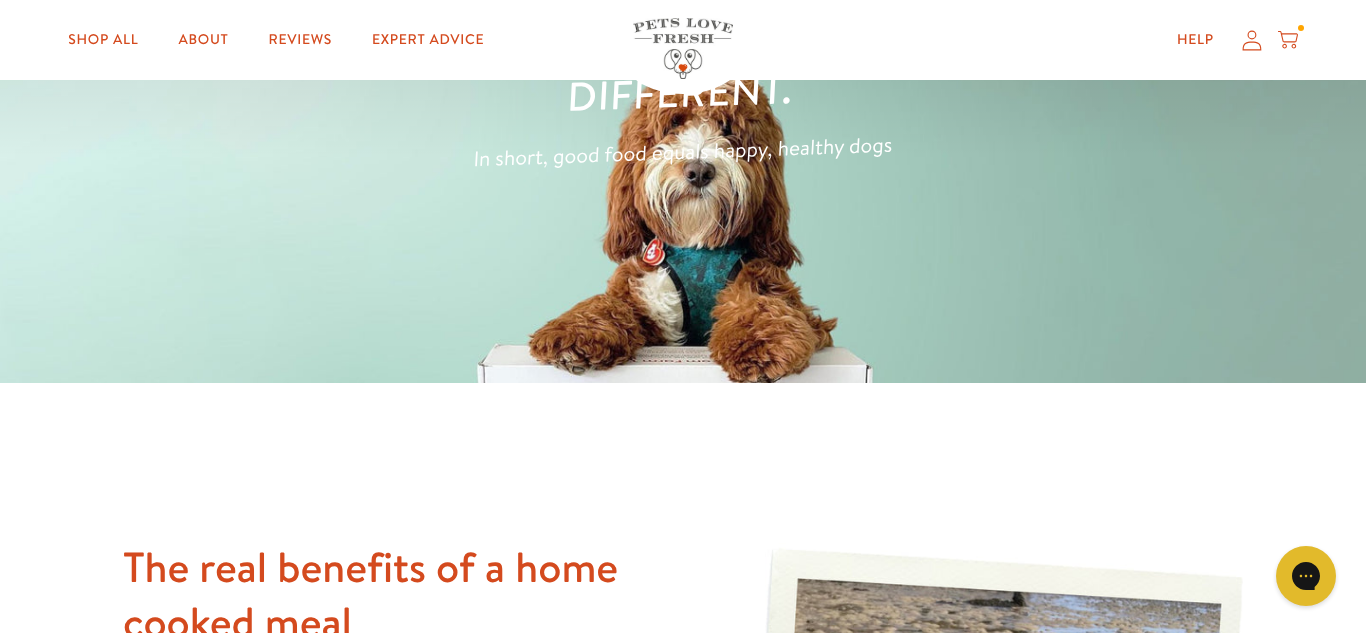 scroll, scrollTop: 0, scrollLeft: 0, axis: both 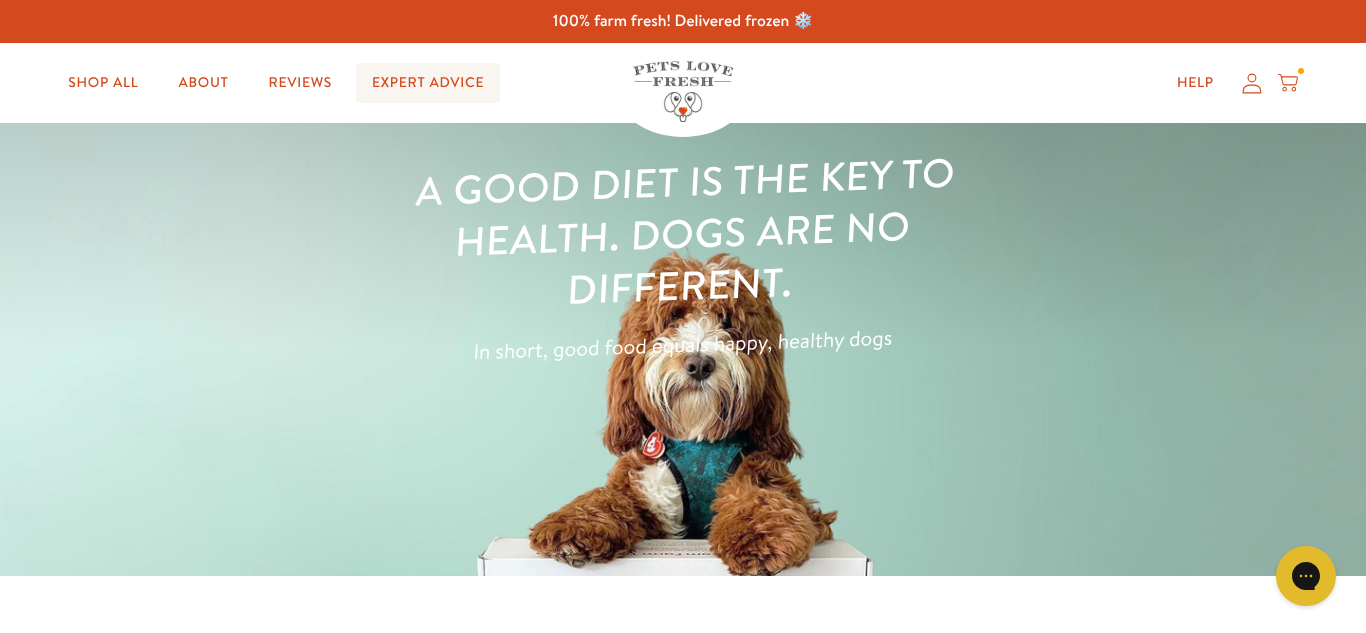 click on "Expert Advice" at bounding box center (428, 83) 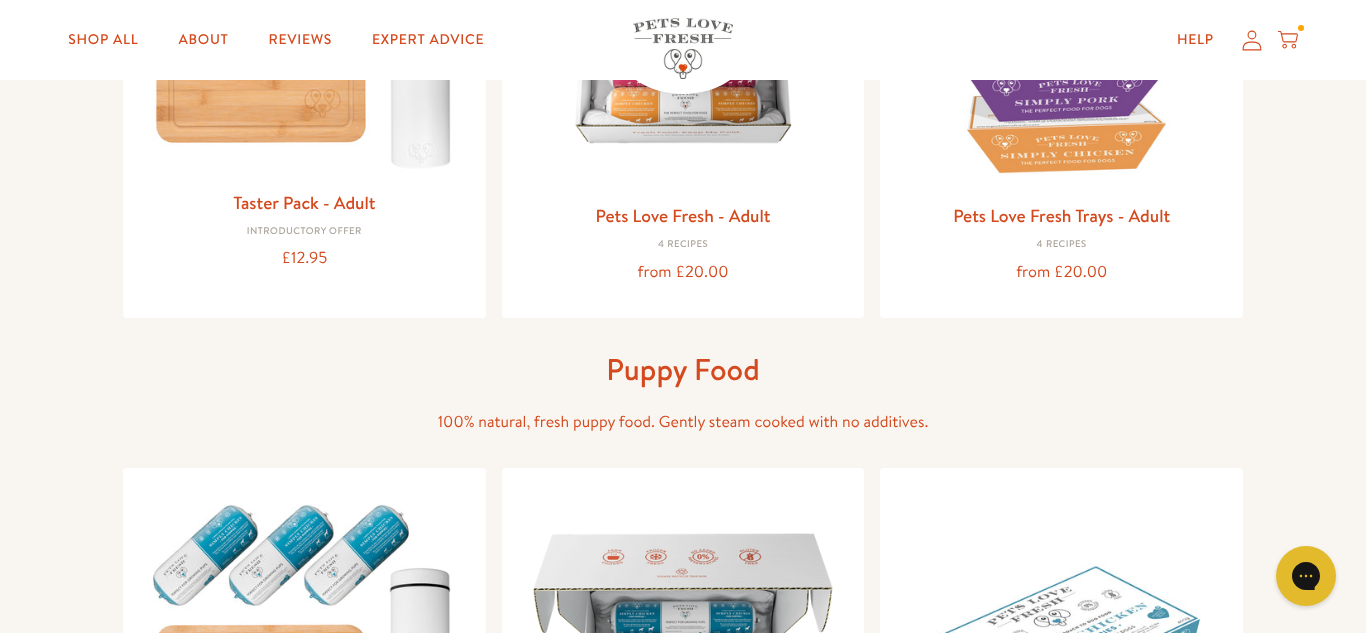 scroll, scrollTop: 434, scrollLeft: 0, axis: vertical 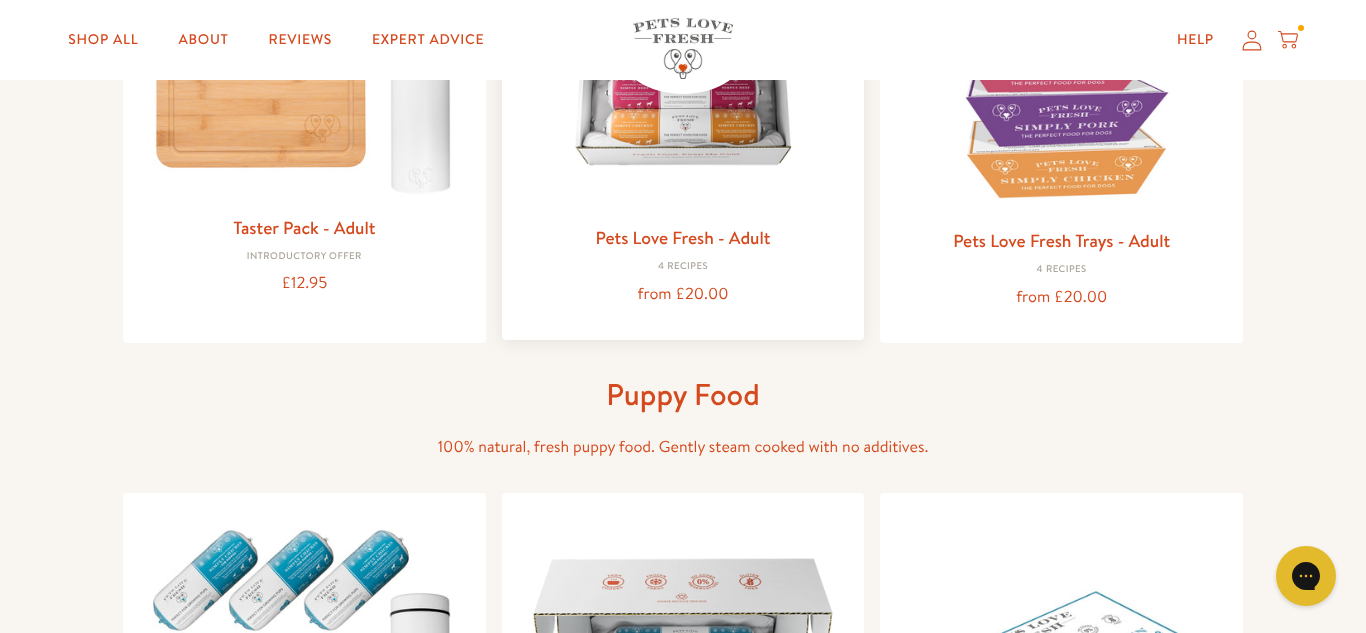 click at bounding box center [683, 49] 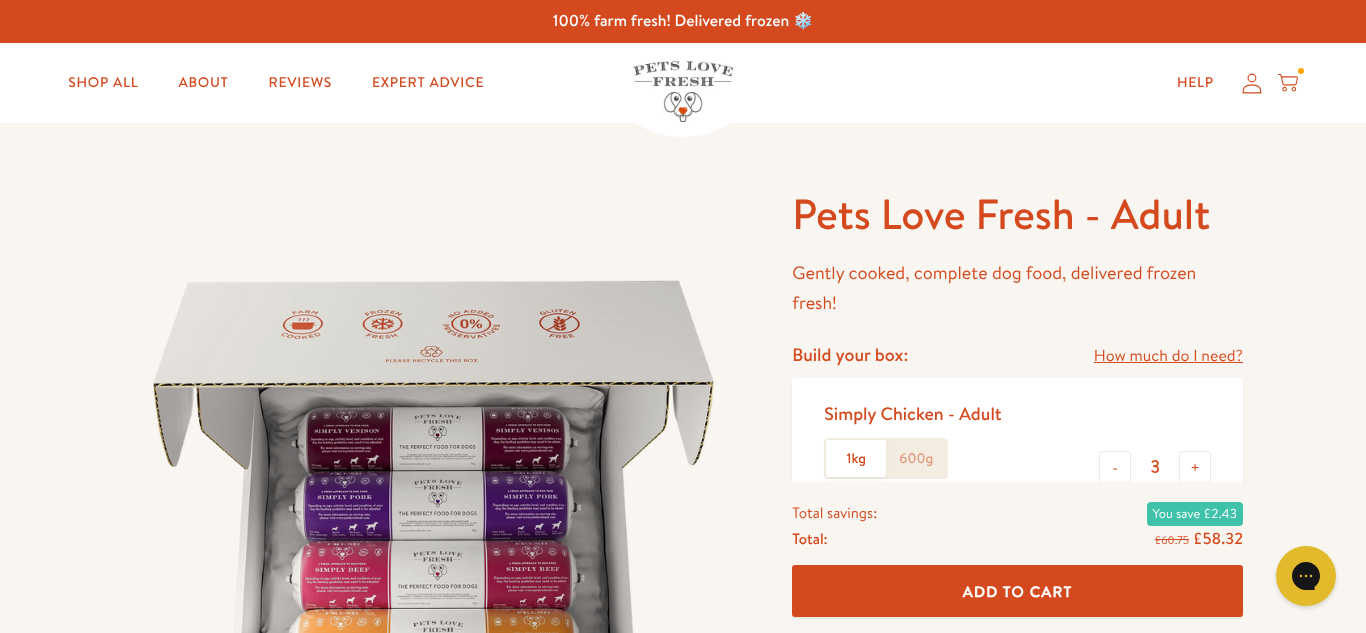 scroll, scrollTop: 0, scrollLeft: 0, axis: both 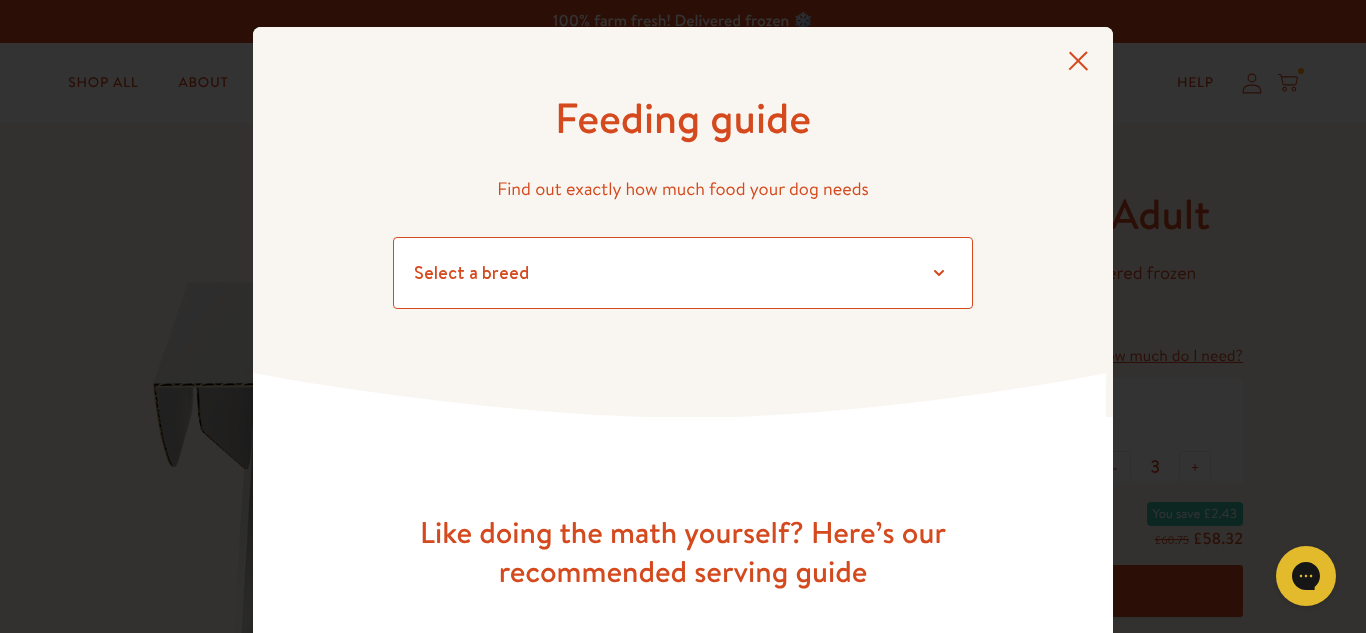 click on "Select a breed
Affenpinscher Afghan hound Airedale terrier Akita Alaskan Malamute American Staffordshire terrier American water spaniel Australian cattle dog Australian shepherd Australian terrier Basenji Basset hound Beagle Bearded collie Bedlington terrier Bernese mountain dog Bichon frise black and tan coonhound Bloodhound Border collie Border terrier Borzoi Boston terrier Bouvier des Flandres Boxer Briard Brittany Brussels griffon Bull terrier Bulldog Bullmastiff Cairn terrier Canaan dog Cavalier King Charles Spaniel Chesapeake Bay retriever Chihuahua Chinese crested Chinese shar-pei Chow chow Clumber spaniel Cocker spaniel Collie Curly-coated retriever Dachshund Dalmatian Doberman pinscher English cocker spaniel English setter English springer spaniel English toy spaniel Eskimo dog Finnish spitz Flat-coated retriever Fox terrier Foxhound French bulldog German shepherd German shorthaired pointer German wirehaired pointer Golden retriever Gordon setter Great Dane Pug" at bounding box center [683, 273] 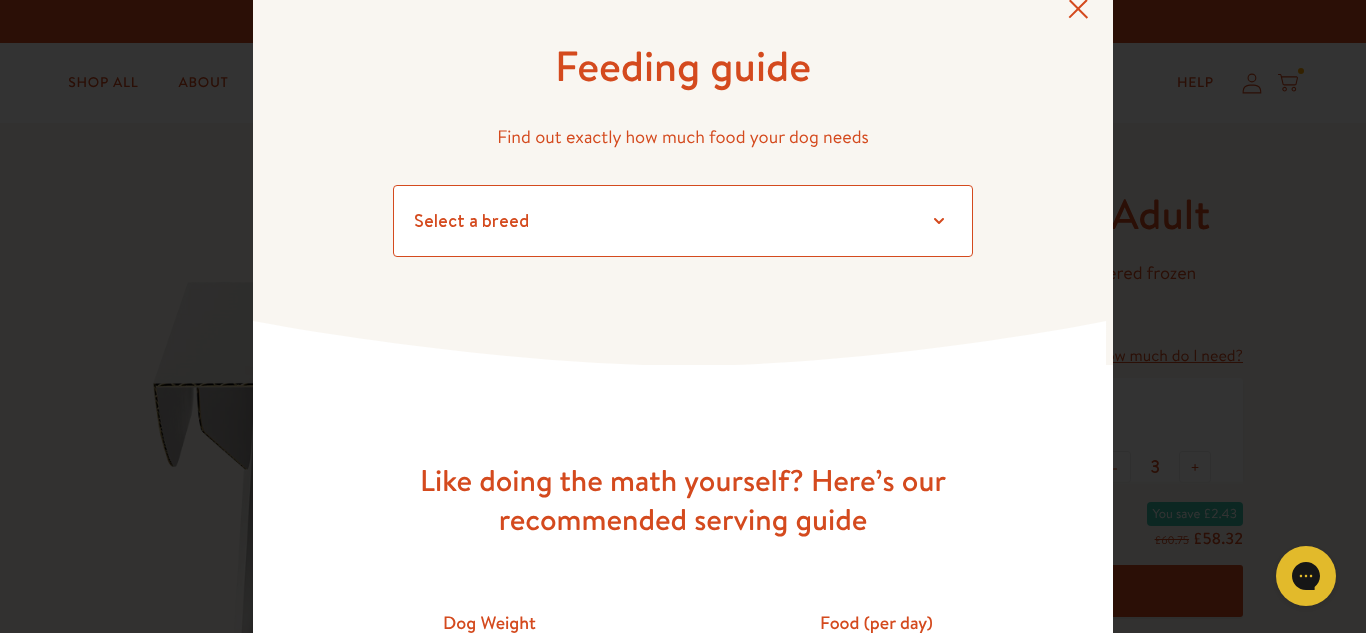 scroll, scrollTop: 123, scrollLeft: 0, axis: vertical 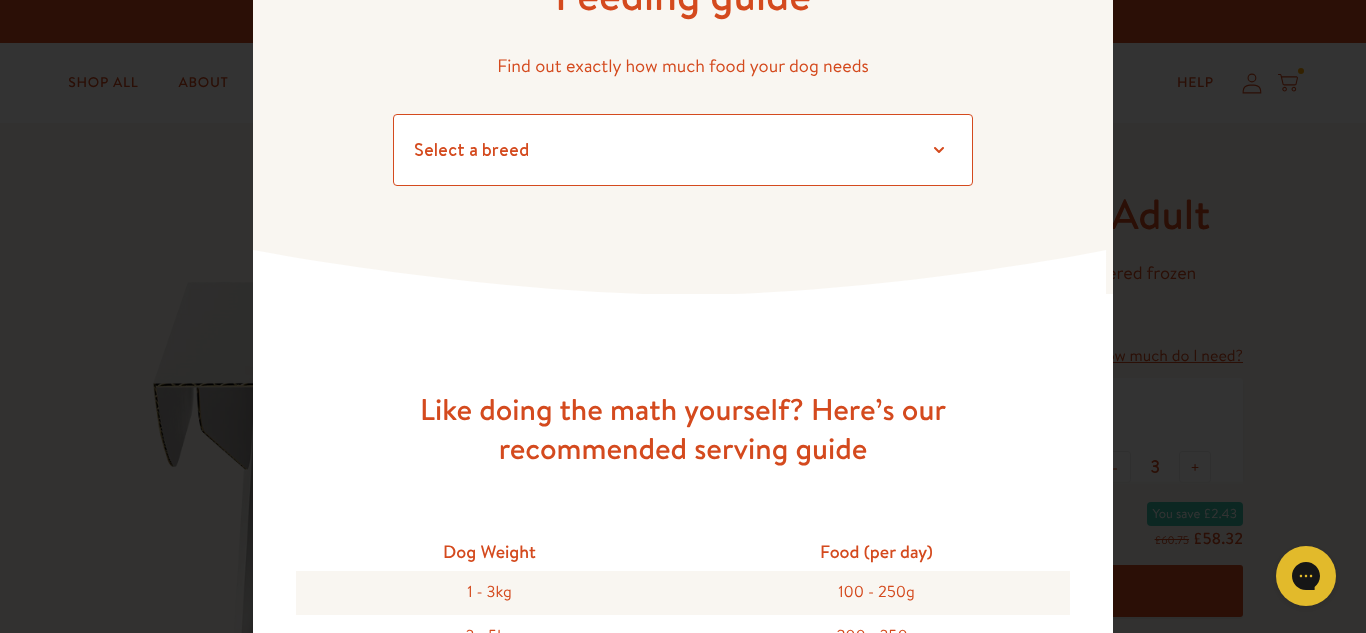 click on "Select a breed
Affenpinscher Afghan hound Airedale terrier Akita Alaskan Malamute American Staffordshire terrier American water spaniel Australian cattle dog Australian shepherd Australian terrier Basenji Basset hound Beagle Bearded collie Bedlington terrier Bernese mountain dog Bichon frise black and tan coonhound Bloodhound Border collie Border terrier Borzoi Boston terrier Bouvier des Flandres Boxer Briard Brittany Brussels griffon Bull terrier Bulldog Bullmastiff Cairn terrier Canaan dog Cavalier King Charles Spaniel Chesapeake Bay retriever Chihuahua Chinese crested Chinese shar-pei Chow chow Clumber spaniel Cocker spaniel Collie Curly-coated retriever Dachshund Dalmatian Doberman pinscher English cocker spaniel English setter English springer spaniel English toy spaniel Eskimo dog Finnish spitz Flat-coated retriever Fox terrier Foxhound French bulldog German shepherd German shorthaired pointer German wirehaired pointer Golden retriever Gordon setter Great Dane Pug" at bounding box center [683, 150] 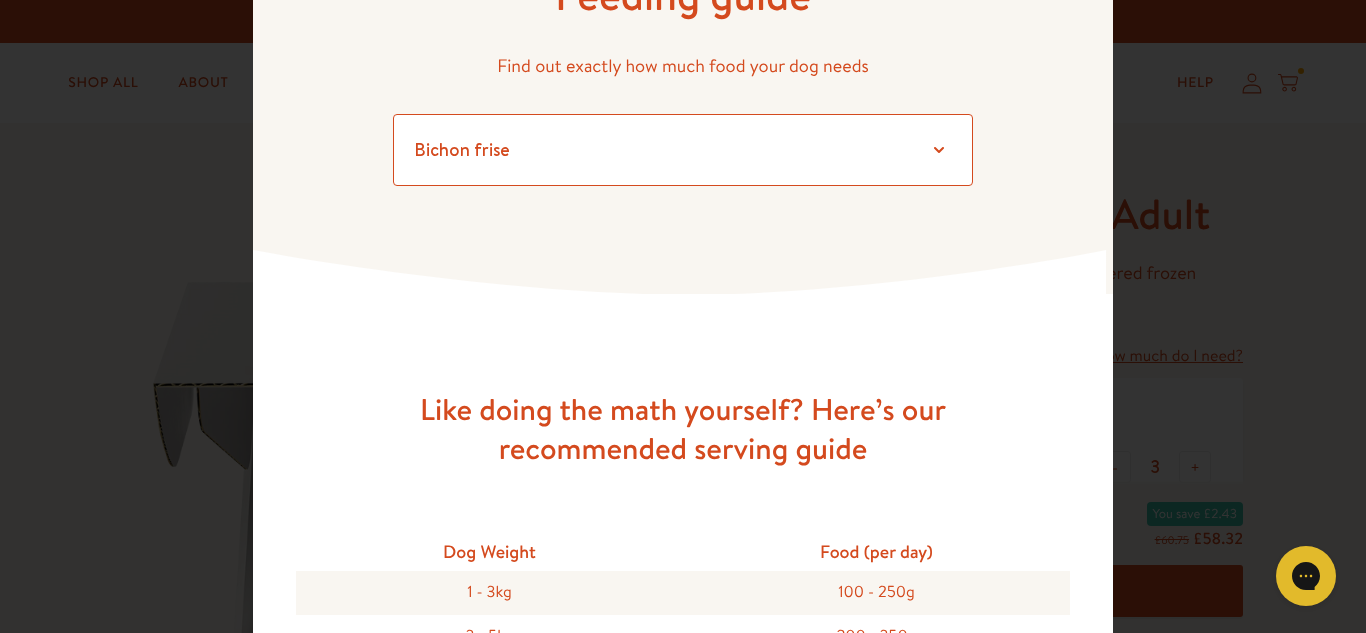 click on "Select a breed
Affenpinscher Afghan hound Airedale terrier Akita Alaskan Malamute American Staffordshire terrier American water spaniel Australian cattle dog Australian shepherd Australian terrier Basenji Basset hound Beagle Bearded collie Bedlington terrier Bernese mountain dog Bichon frise black and tan coonhound Bloodhound Border collie Border terrier Borzoi Boston terrier Bouvier des Flandres Boxer Briard Brittany Brussels griffon Bull terrier Bulldog Bullmastiff Cairn terrier Canaan dog Cavalier King Charles Spaniel Chesapeake Bay retriever Chihuahua Chinese crested Chinese shar-pei Chow chow Clumber spaniel Cocker spaniel Collie Curly-coated retriever Dachshund Dalmatian Doberman pinscher English cocker spaniel English setter English springer spaniel English toy spaniel Eskimo dog Finnish spitz Flat-coated retriever Fox terrier Foxhound French bulldog German shepherd German shorthaired pointer German wirehaired pointer Golden retriever Gordon setter Great Dane Pug" at bounding box center (683, 150) 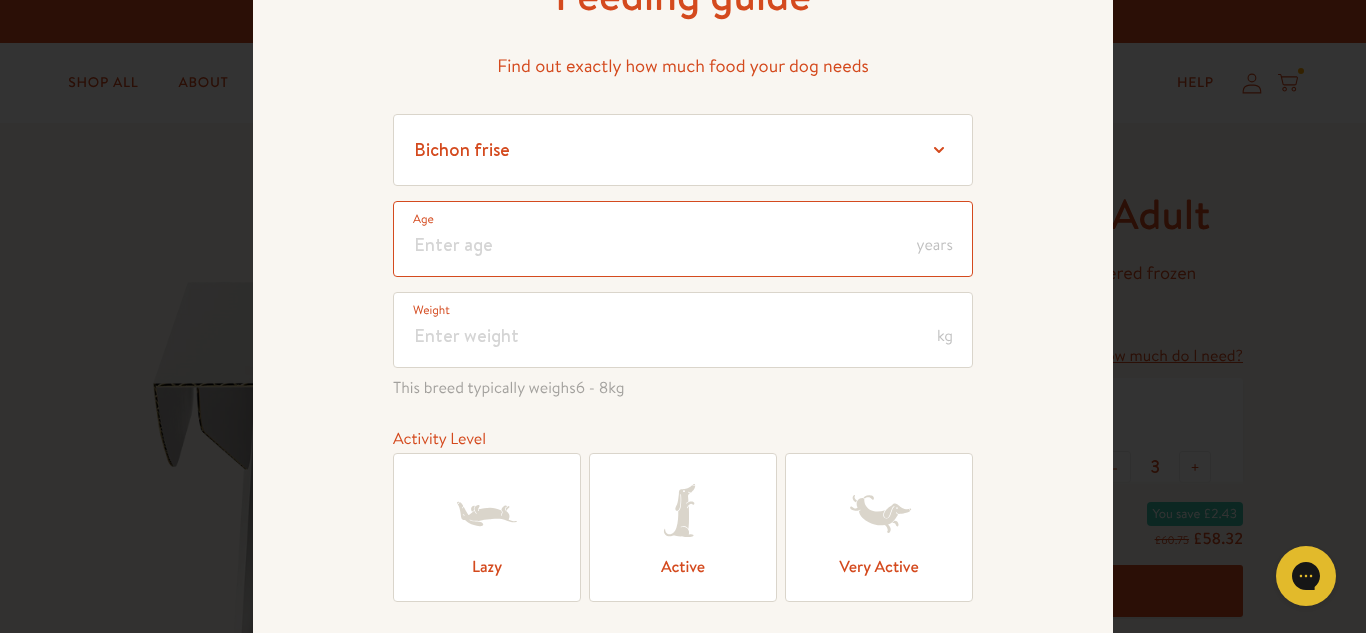 click at bounding box center [683, 239] 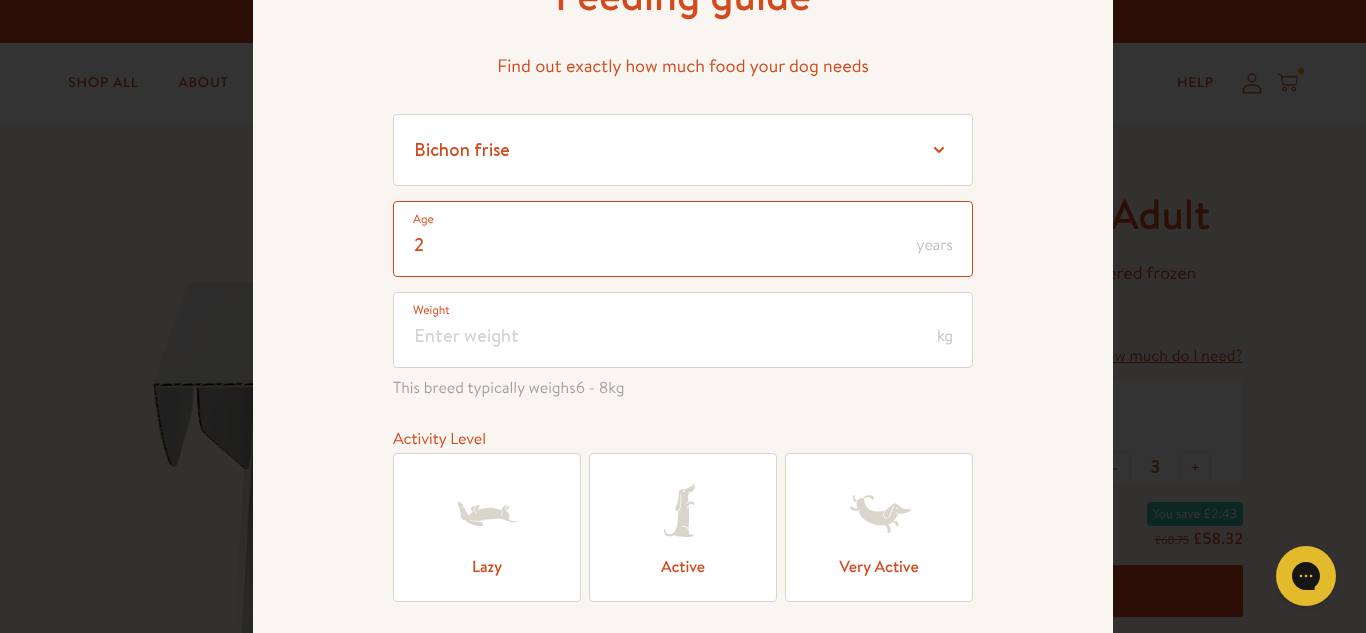 scroll, scrollTop: 121, scrollLeft: 0, axis: vertical 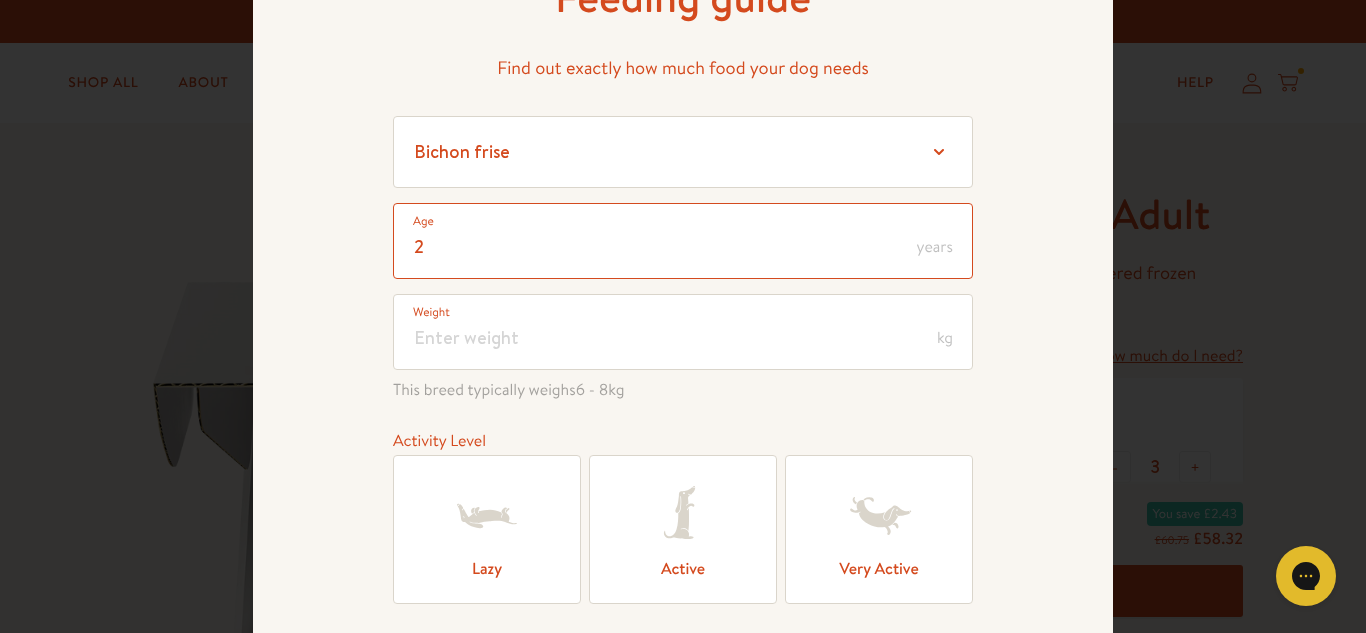 type on "2" 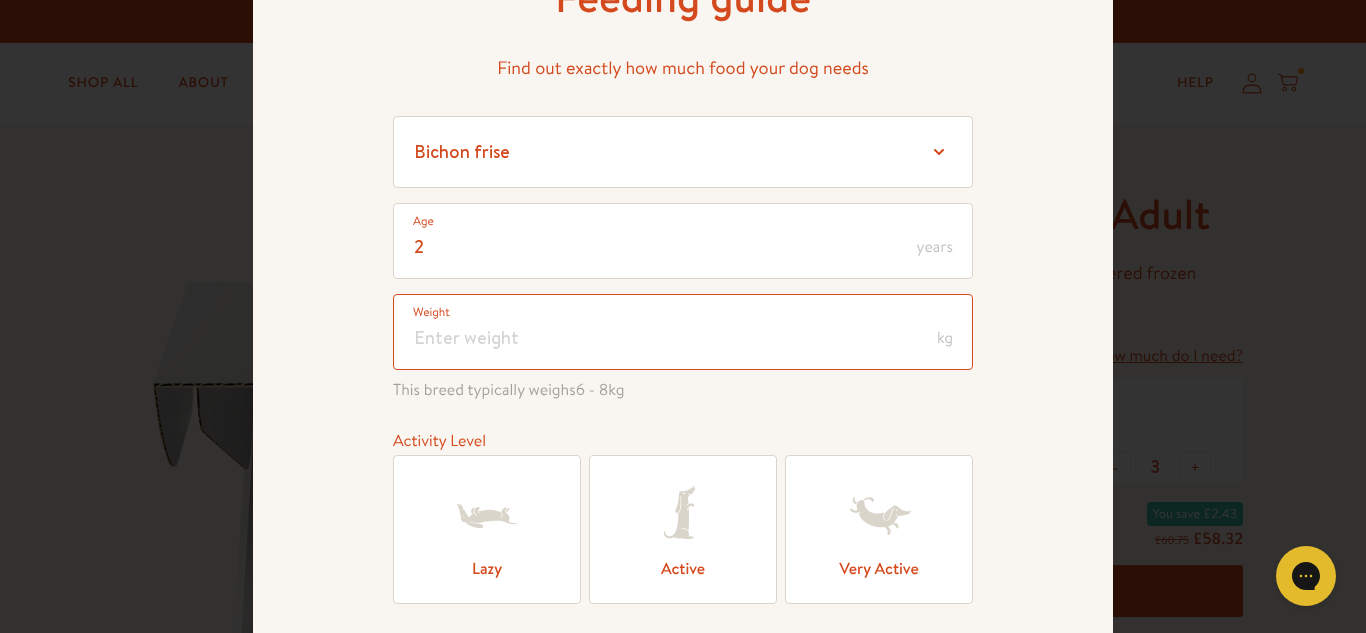 click at bounding box center (683, 332) 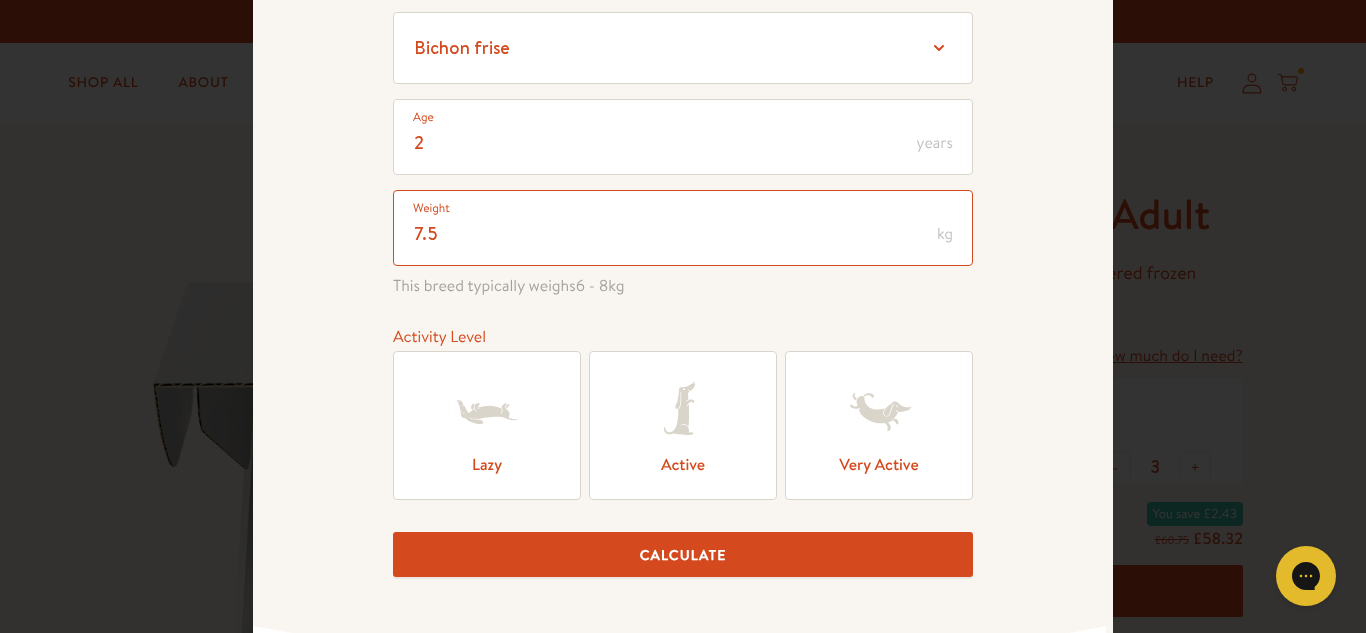 scroll, scrollTop: 226, scrollLeft: 0, axis: vertical 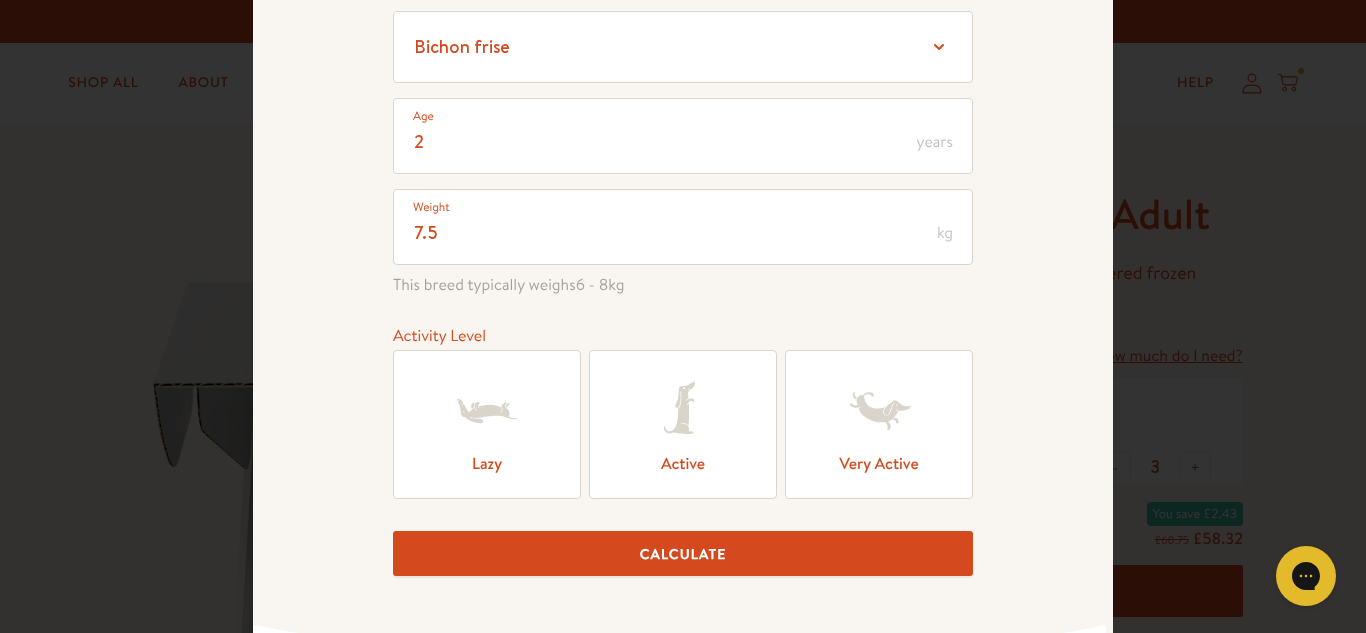 click 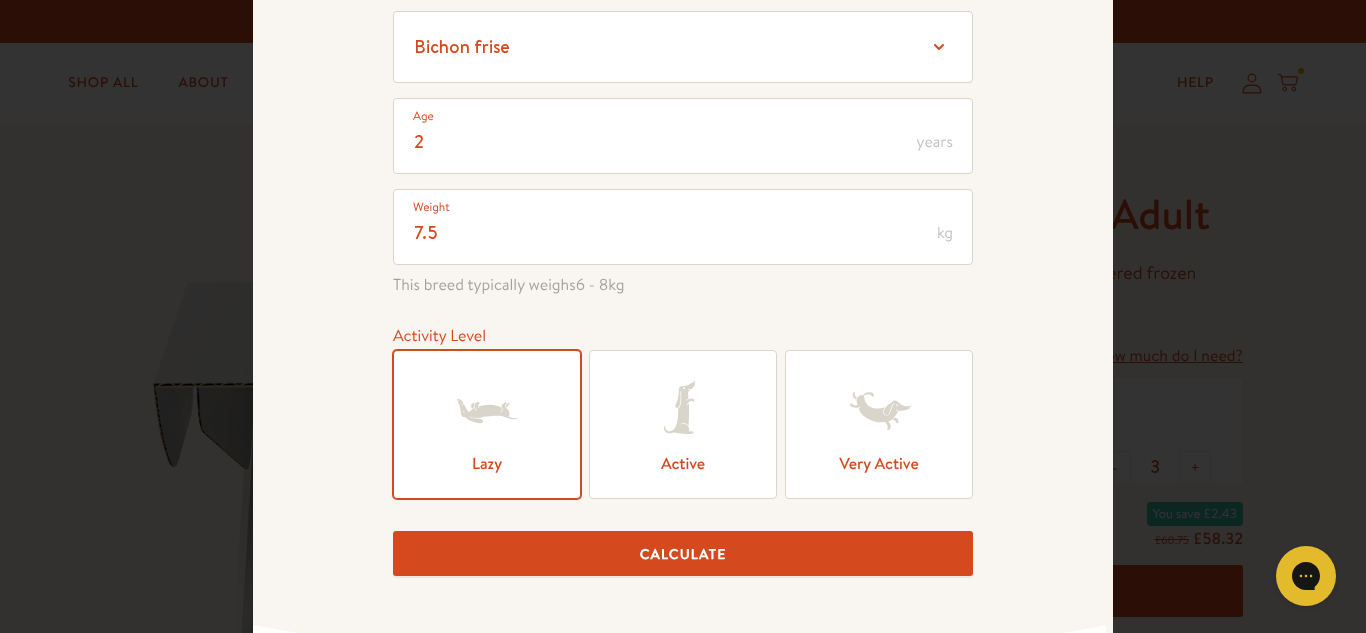 click on "Calculate" at bounding box center (683, 553) 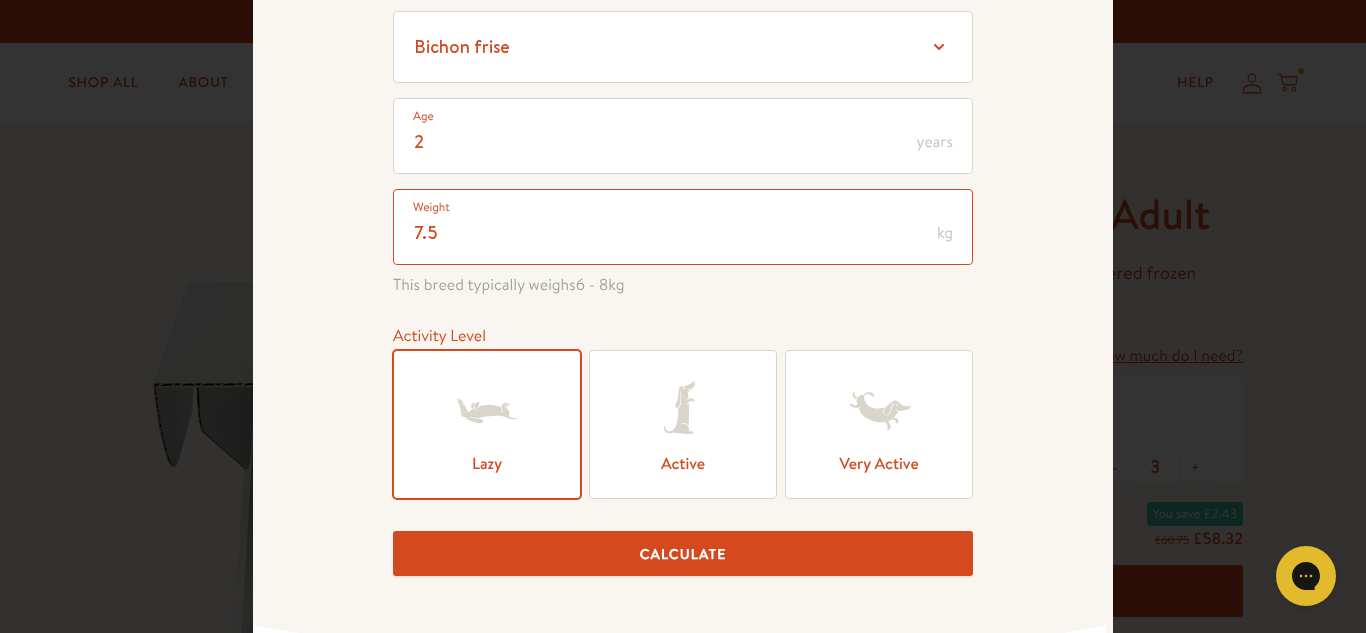 type on "7" 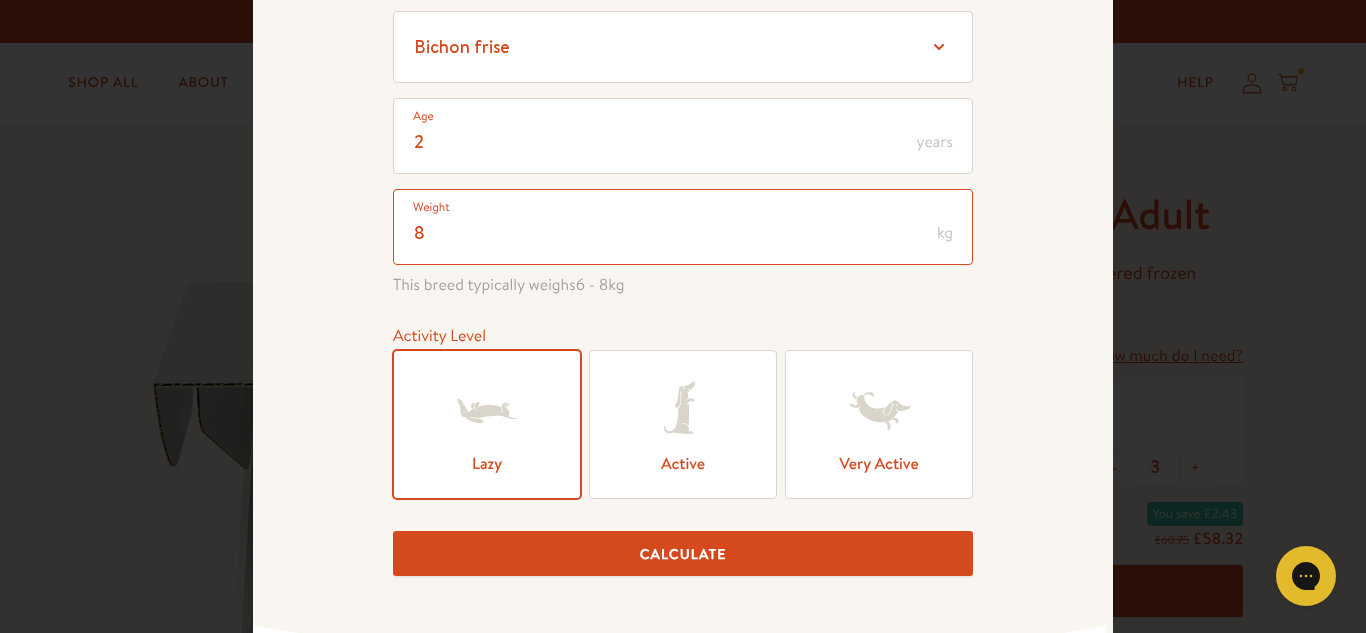 type on "8" 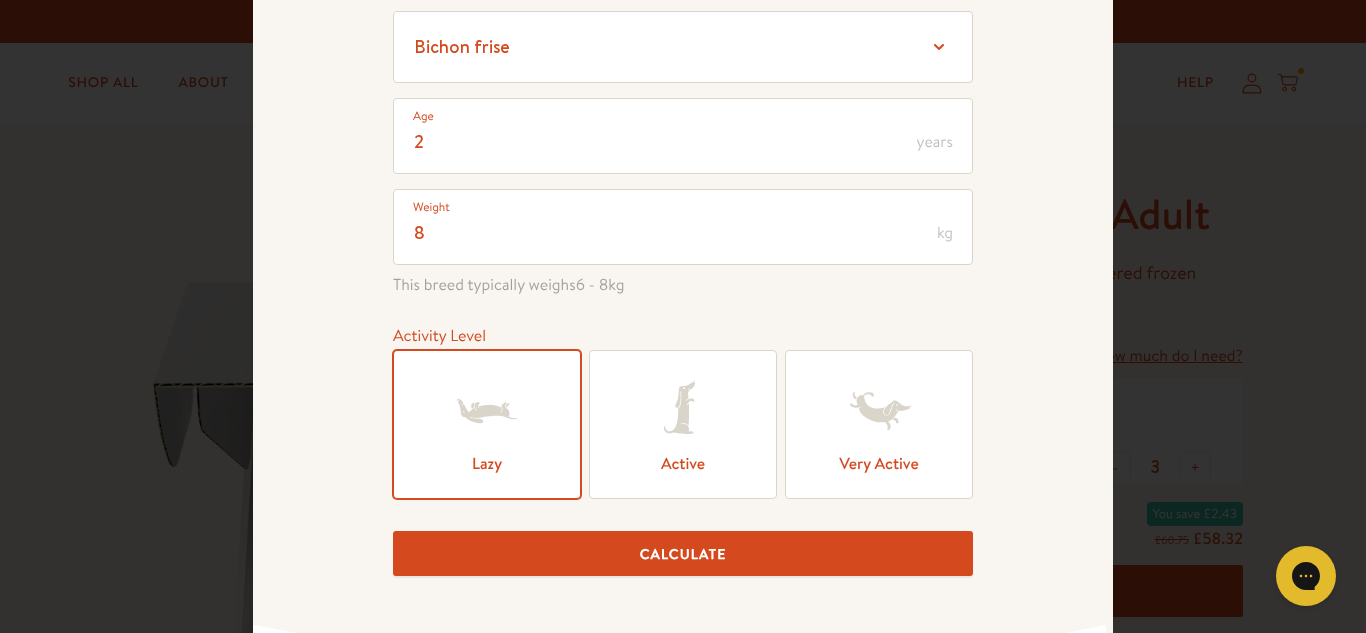 click on "Calculate" at bounding box center (683, 553) 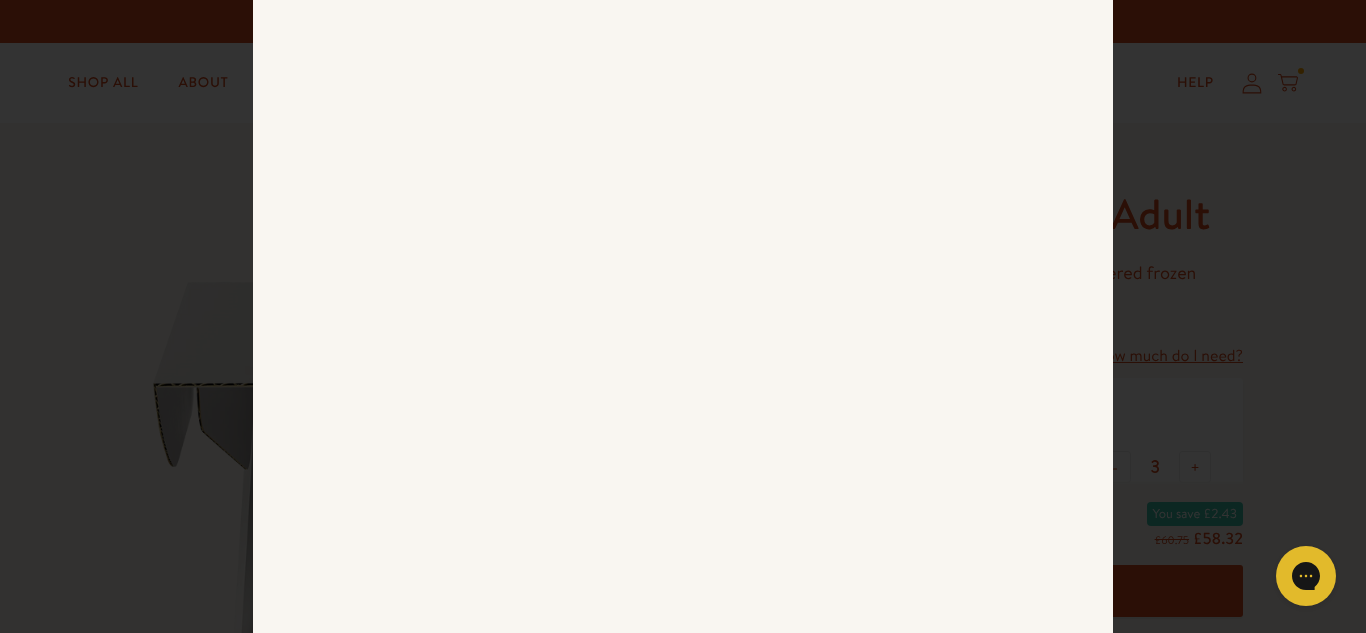 scroll, scrollTop: 955, scrollLeft: 0, axis: vertical 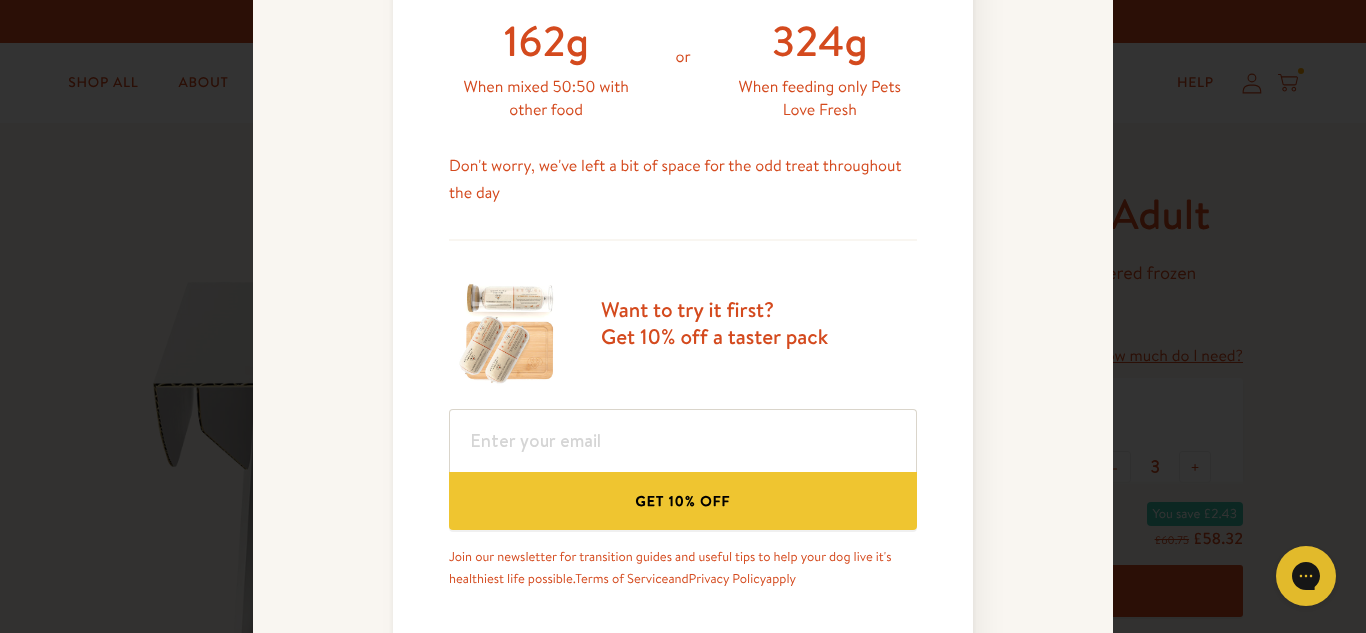 click at bounding box center [509, 333] 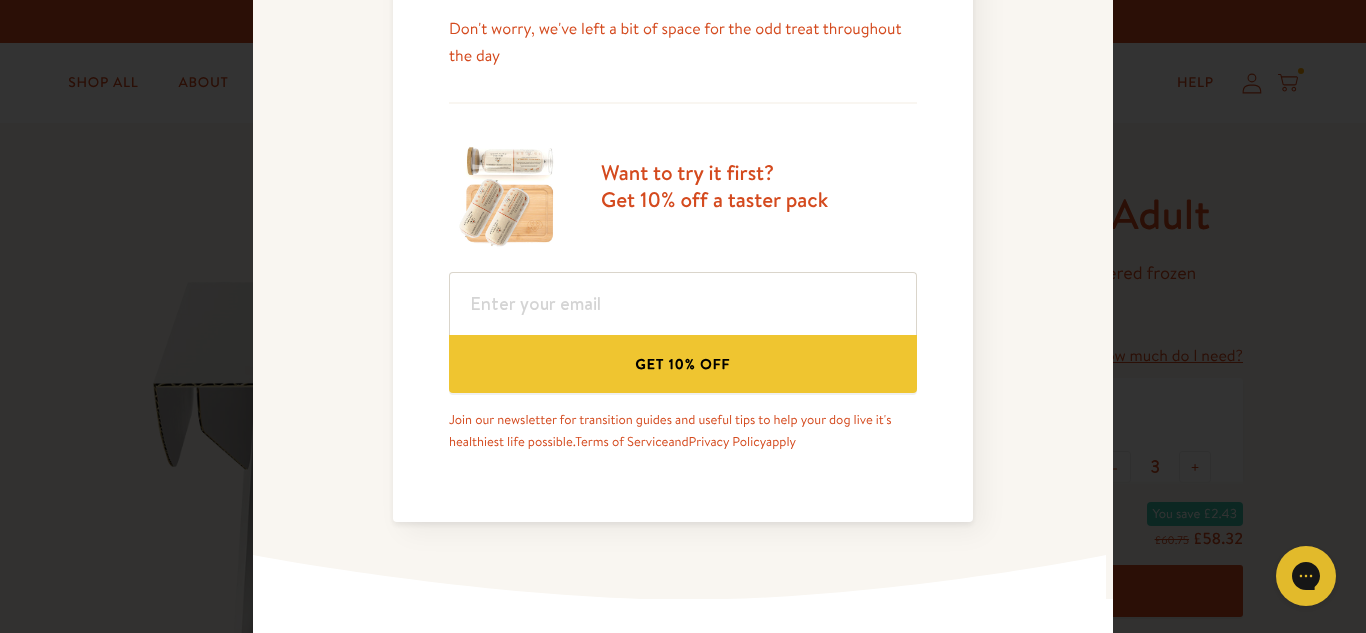 scroll, scrollTop: 1098, scrollLeft: 0, axis: vertical 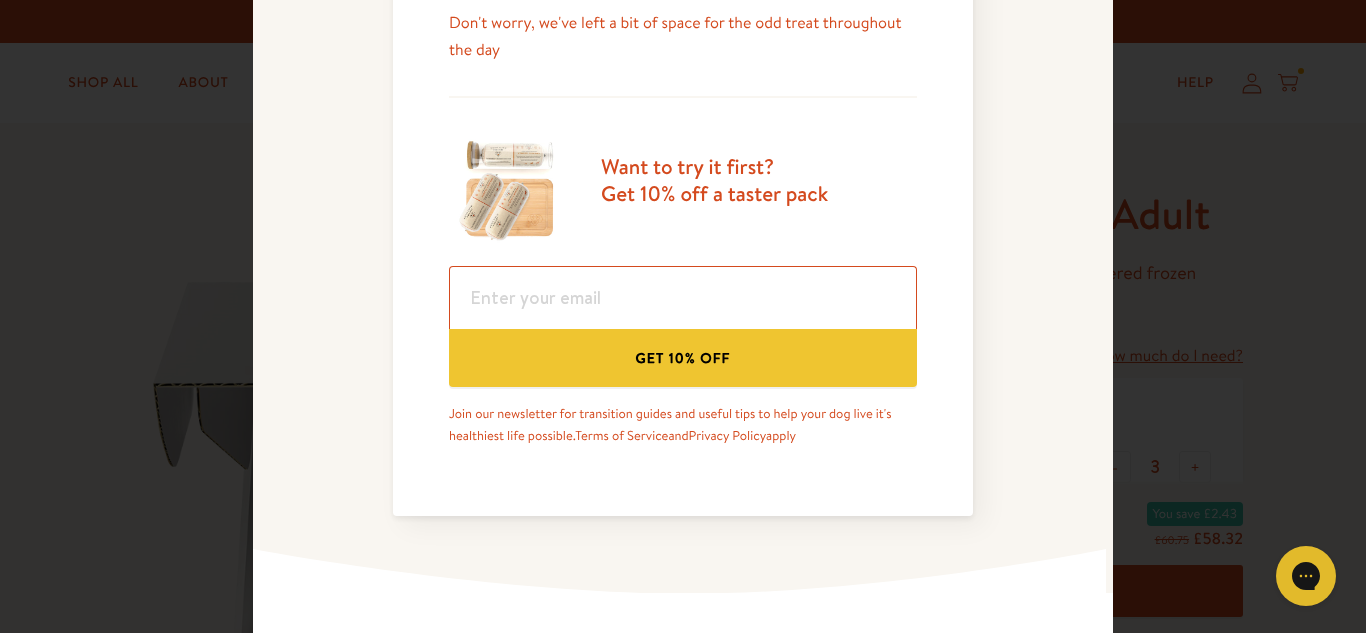 click at bounding box center [683, 297] 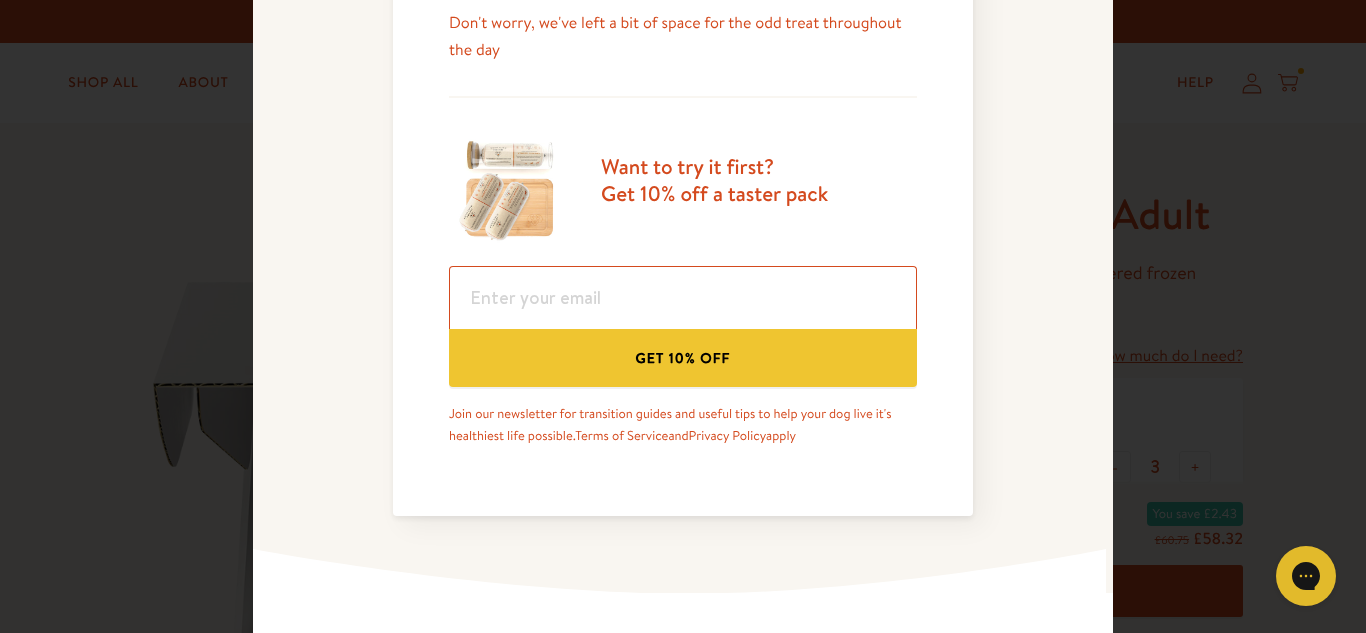 type on "kathleen.bielby@sky.com" 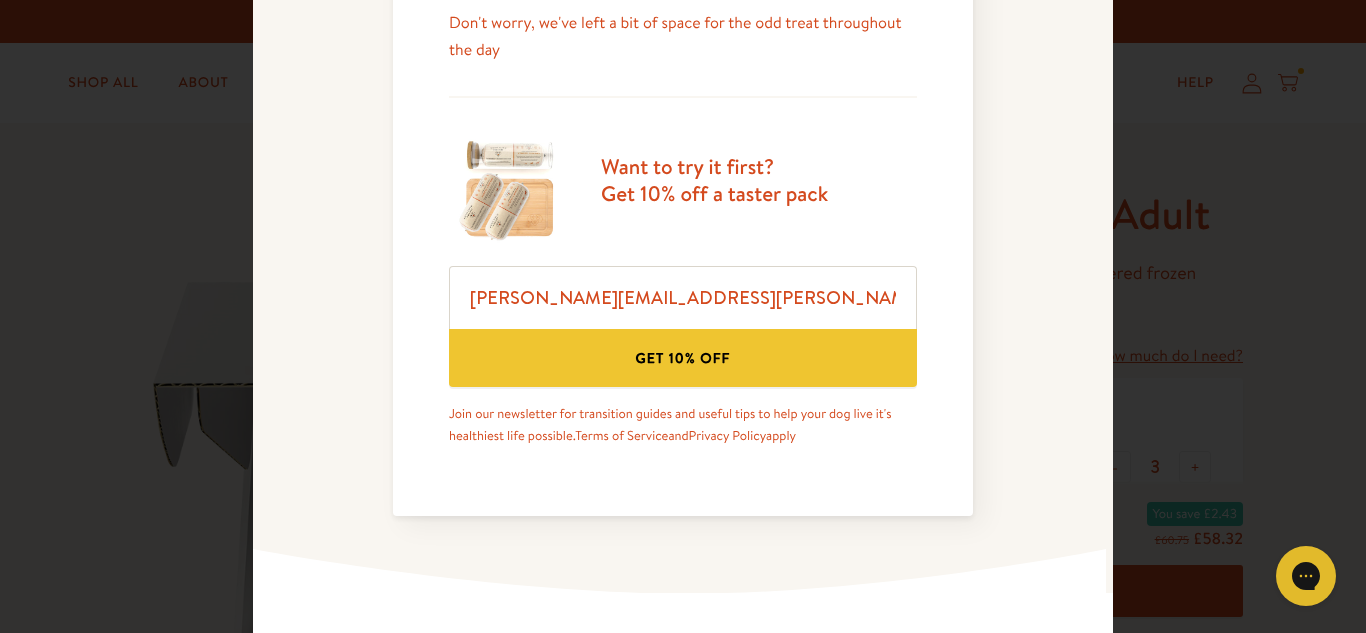 click on "Get 10% off" at bounding box center (683, 357) 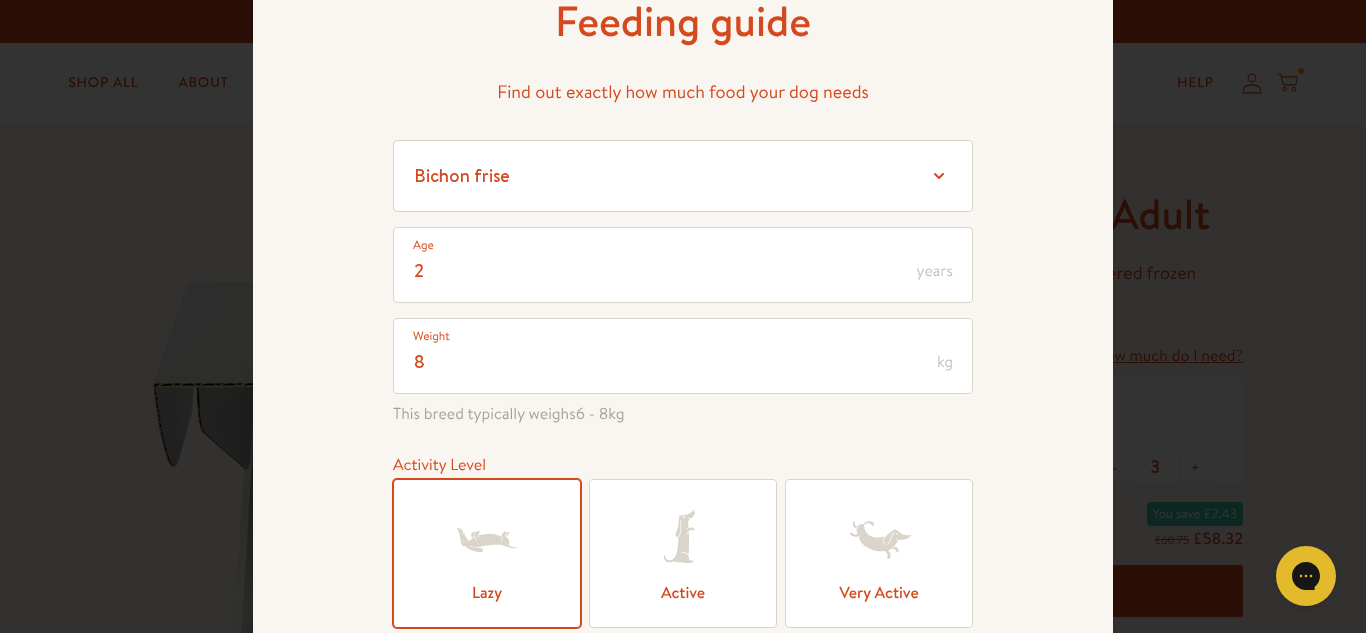scroll, scrollTop: 0, scrollLeft: 0, axis: both 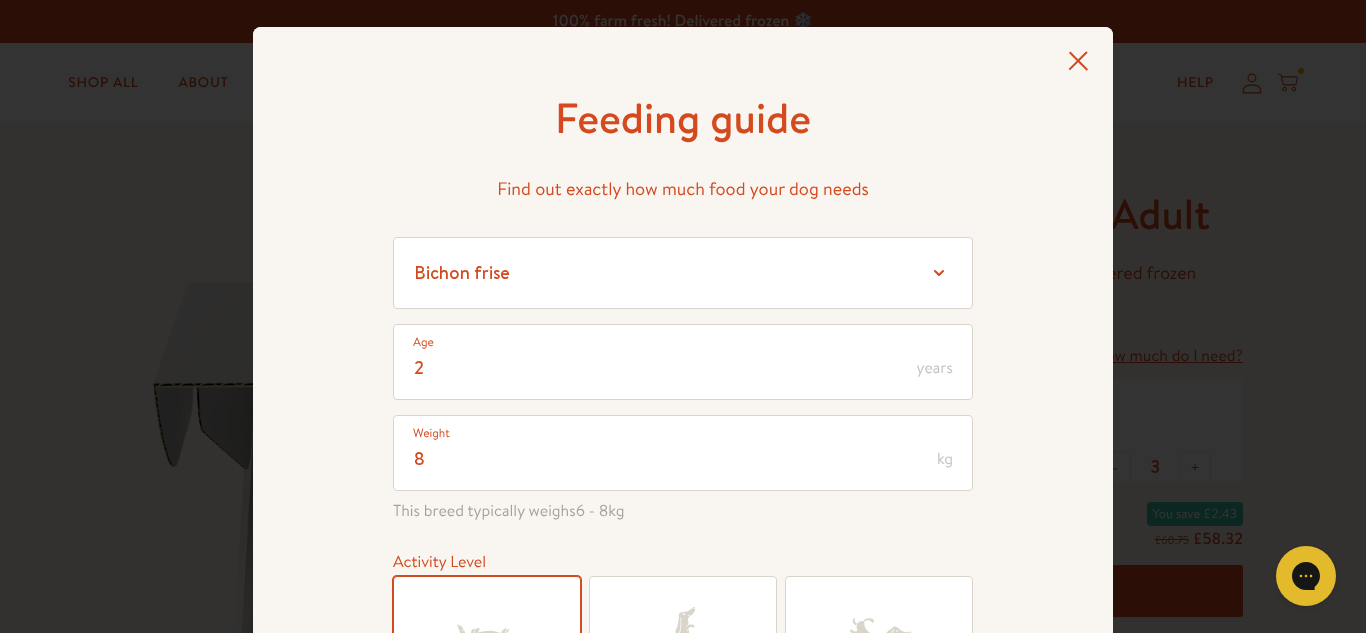 click 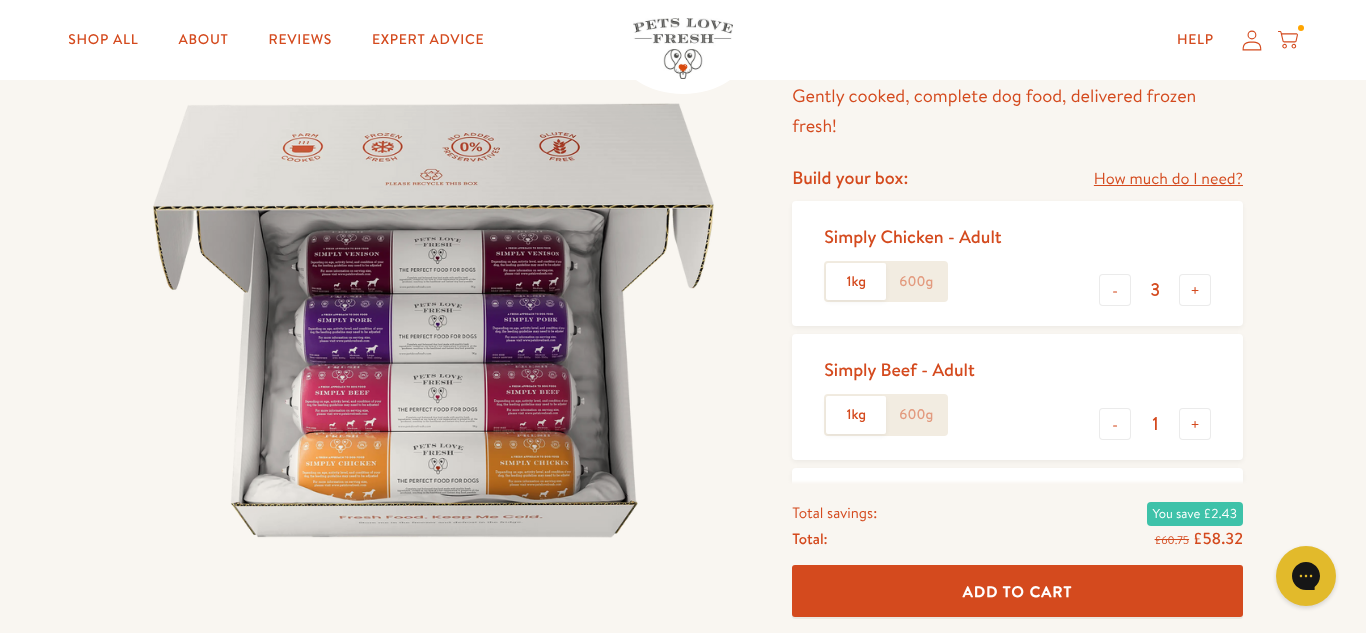 scroll, scrollTop: 0, scrollLeft: 0, axis: both 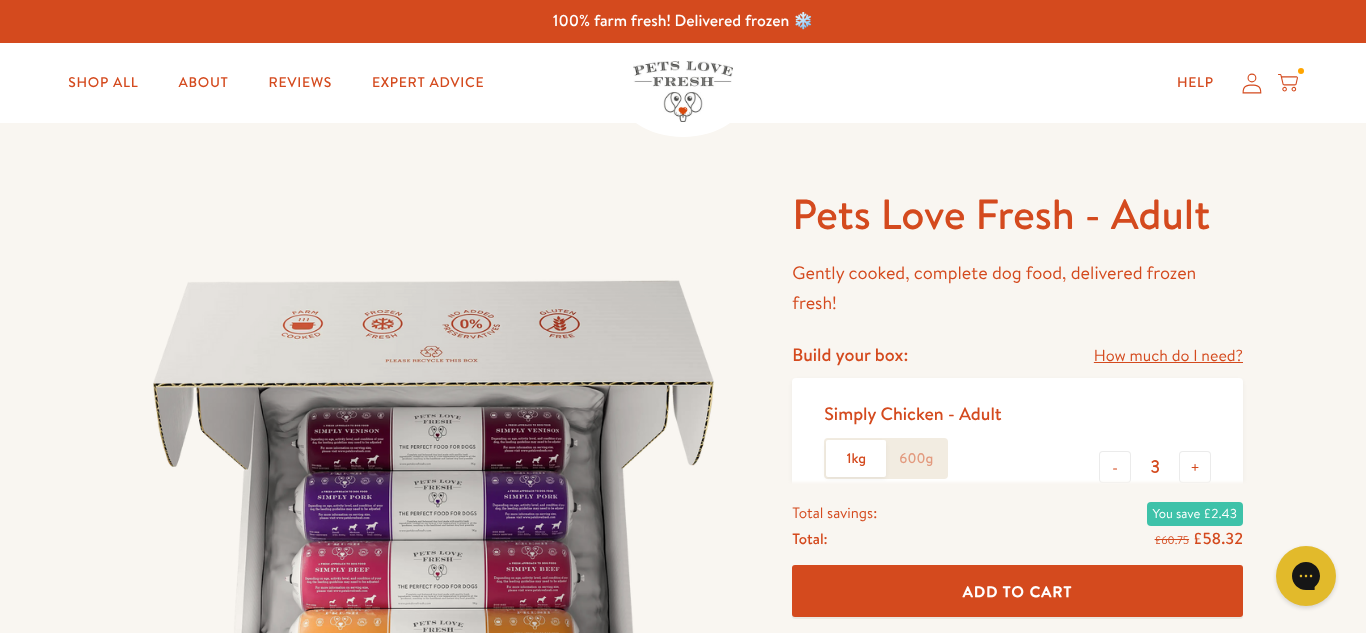 click at bounding box center [1301, 71] 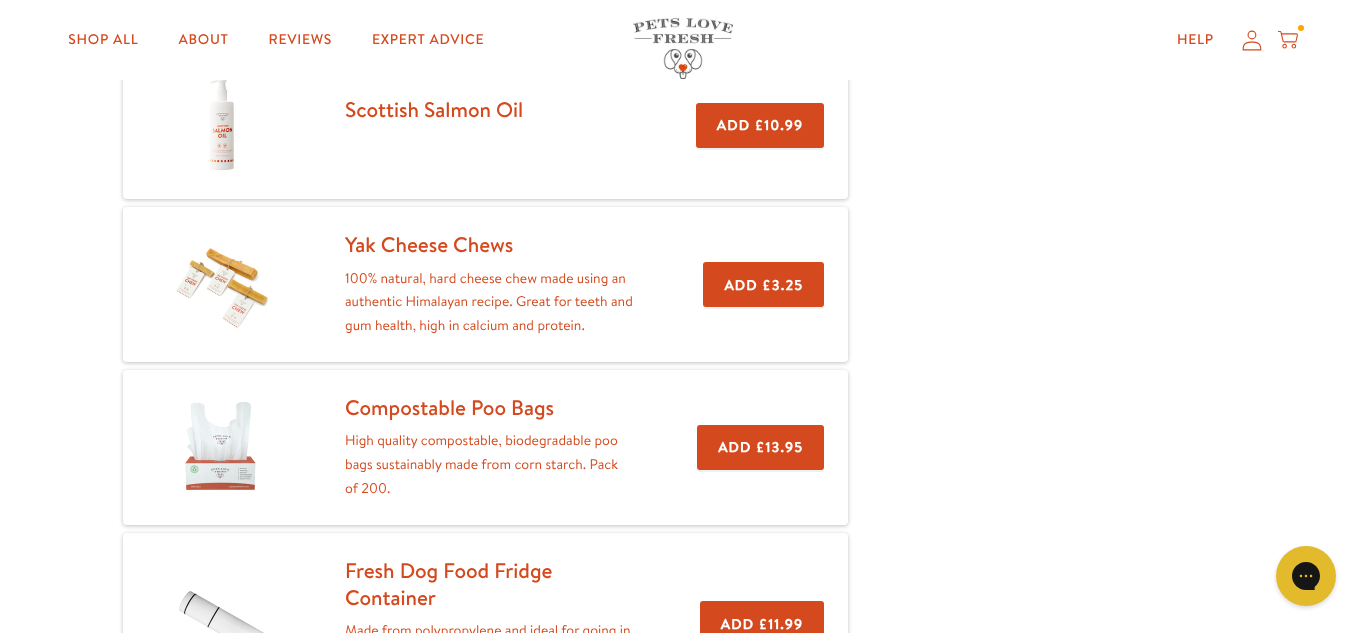 scroll, scrollTop: 593, scrollLeft: 0, axis: vertical 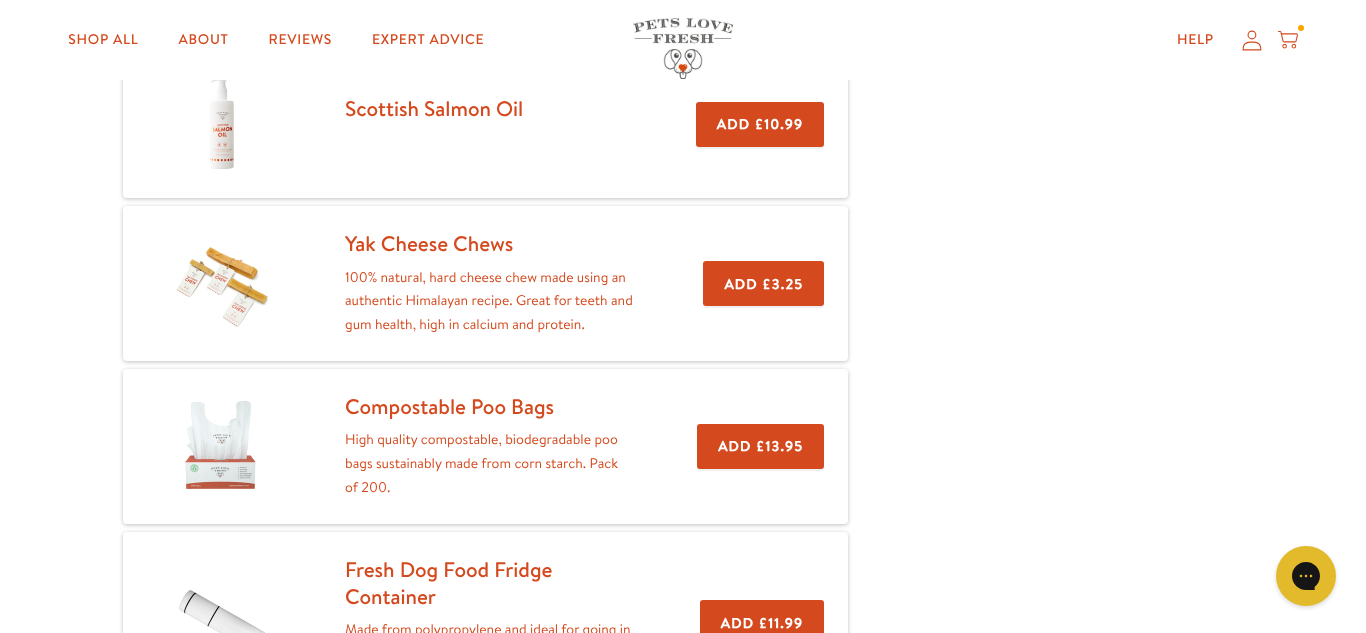 click on "Add £3.25" at bounding box center [763, 283] 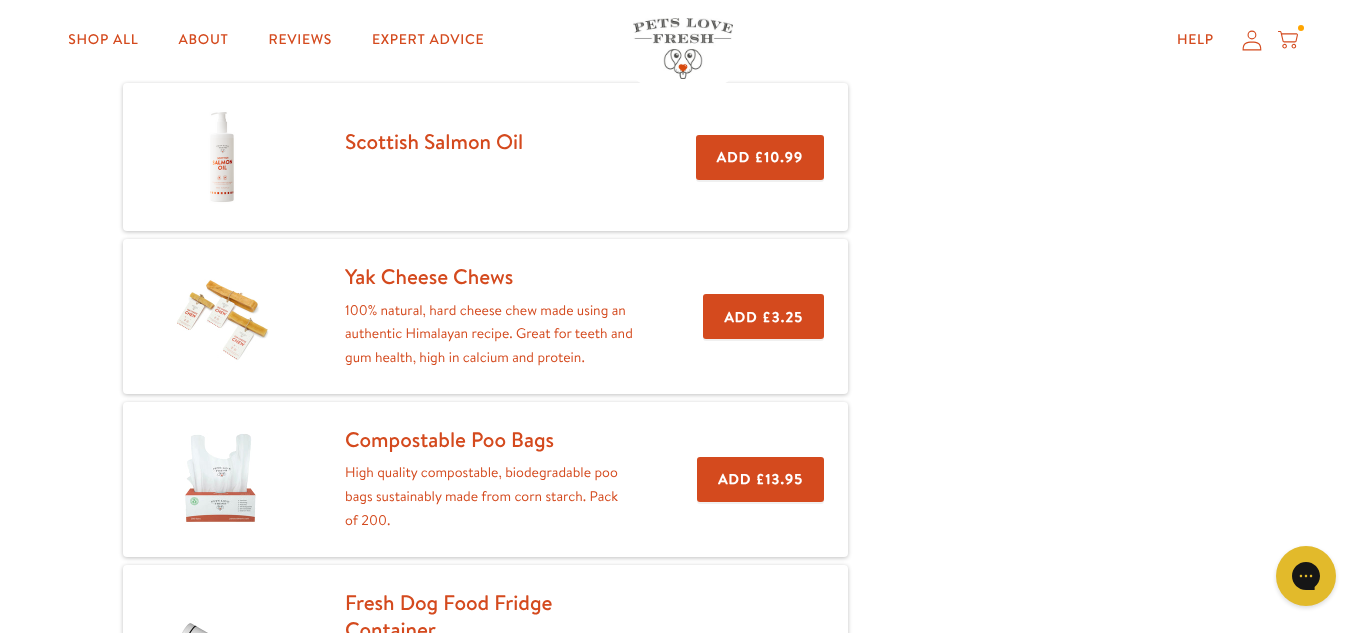 scroll, scrollTop: 557, scrollLeft: 0, axis: vertical 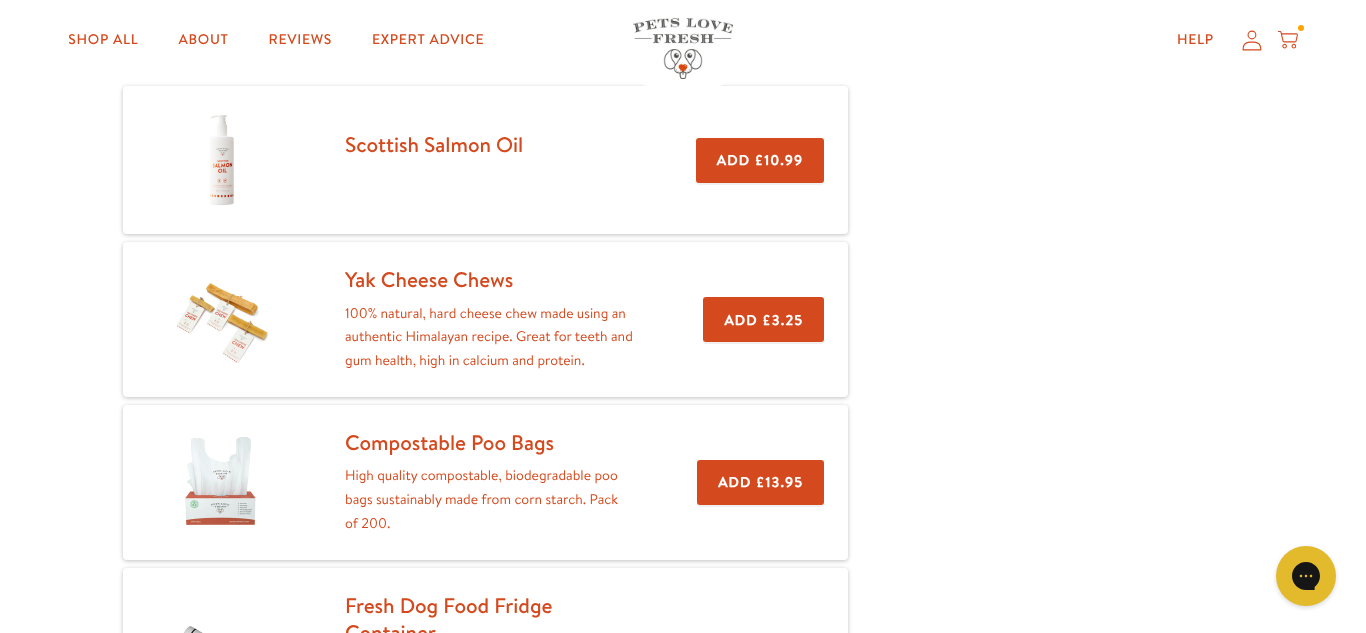 click on "Add £3.25" at bounding box center [763, 319] 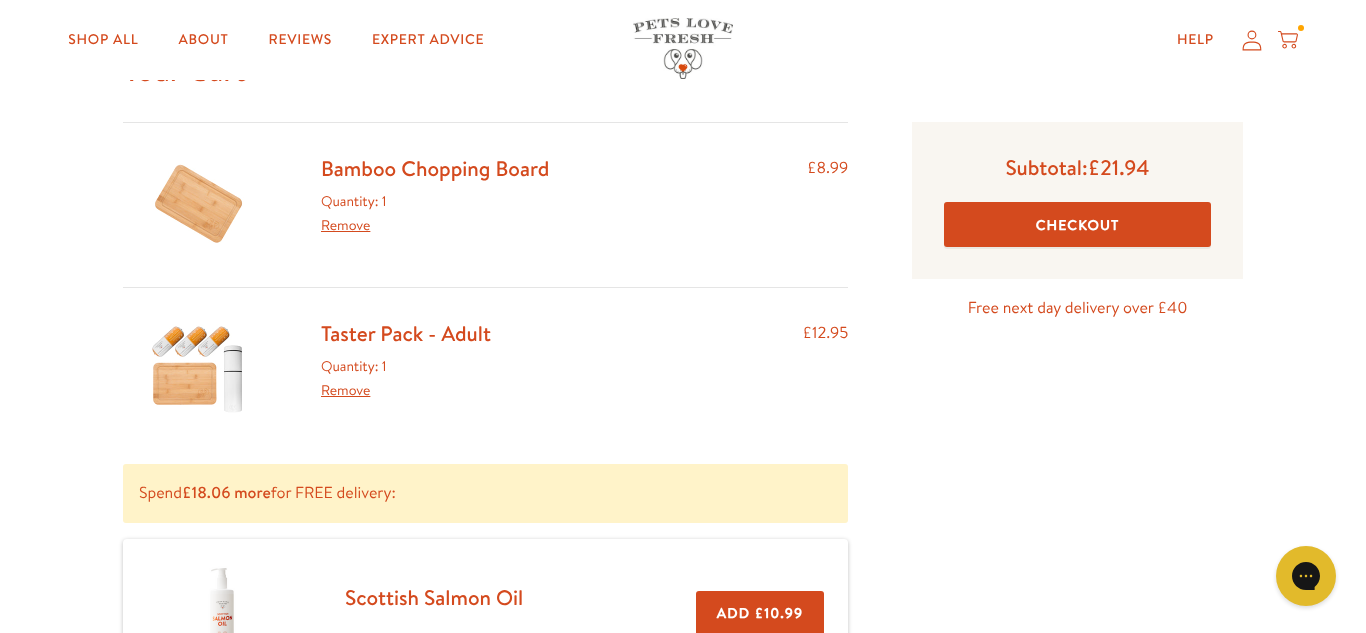 scroll, scrollTop: 98, scrollLeft: 0, axis: vertical 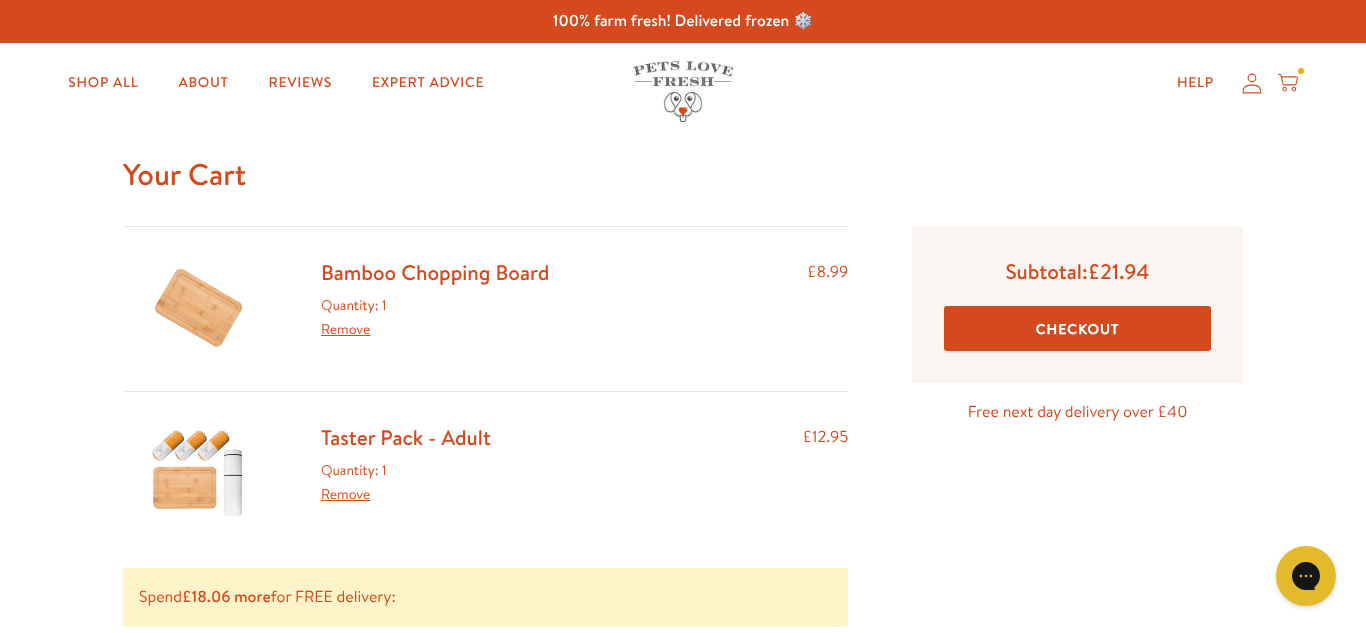 click on "Checkout" at bounding box center [1077, 328] 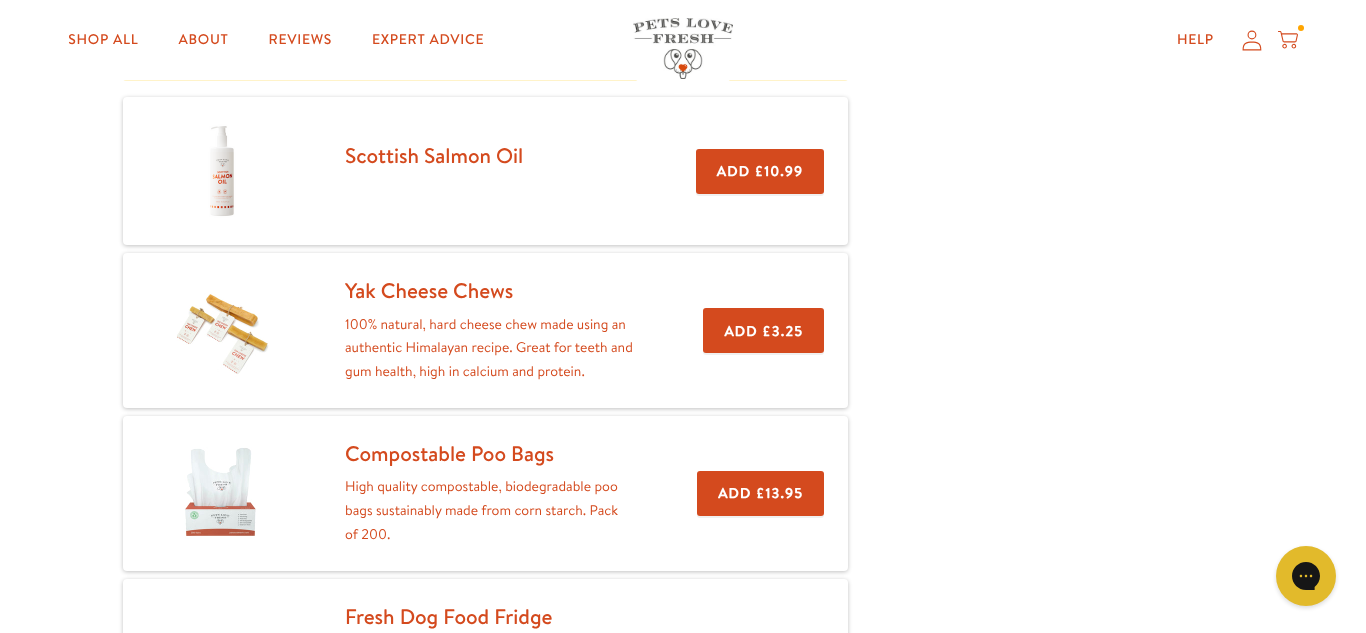 scroll, scrollTop: 553, scrollLeft: 0, axis: vertical 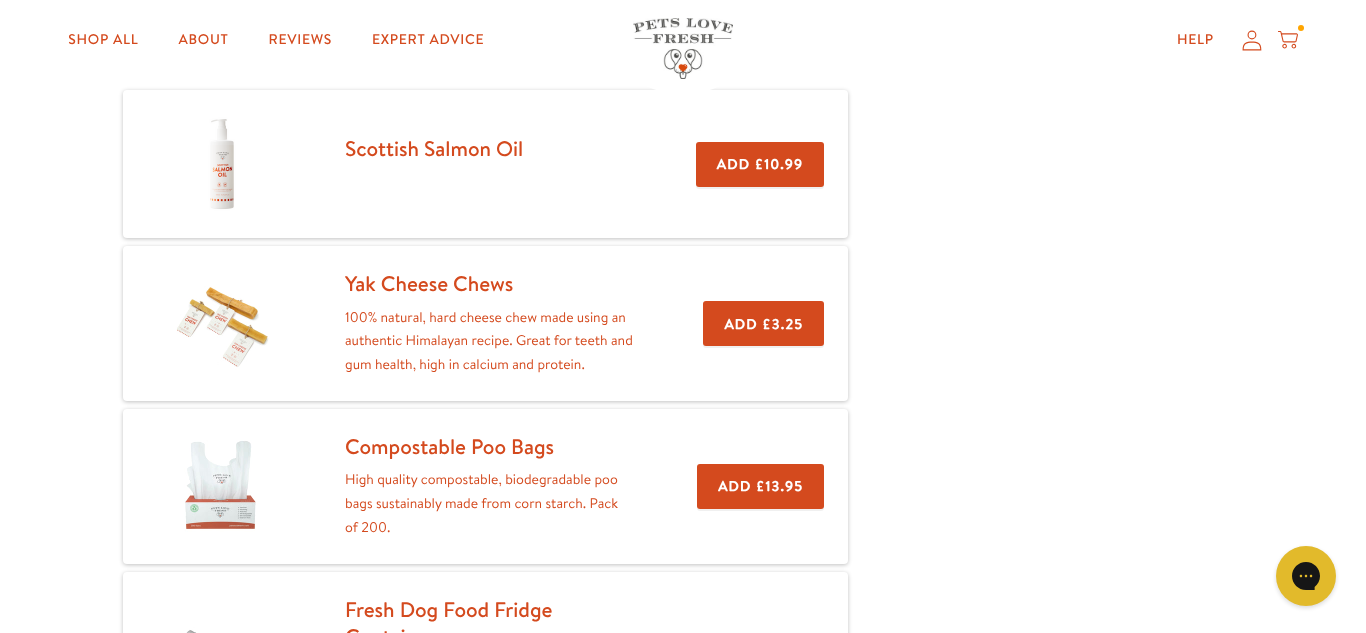 click at bounding box center (222, 324) 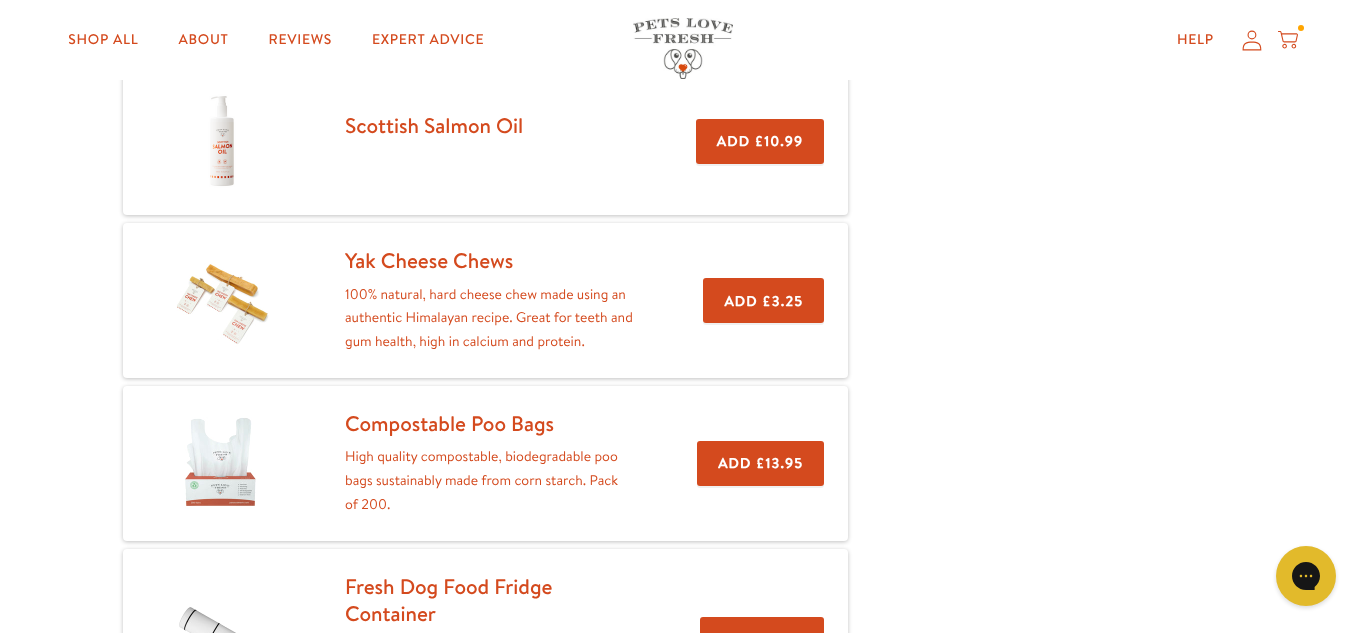 scroll, scrollTop: 584, scrollLeft: 0, axis: vertical 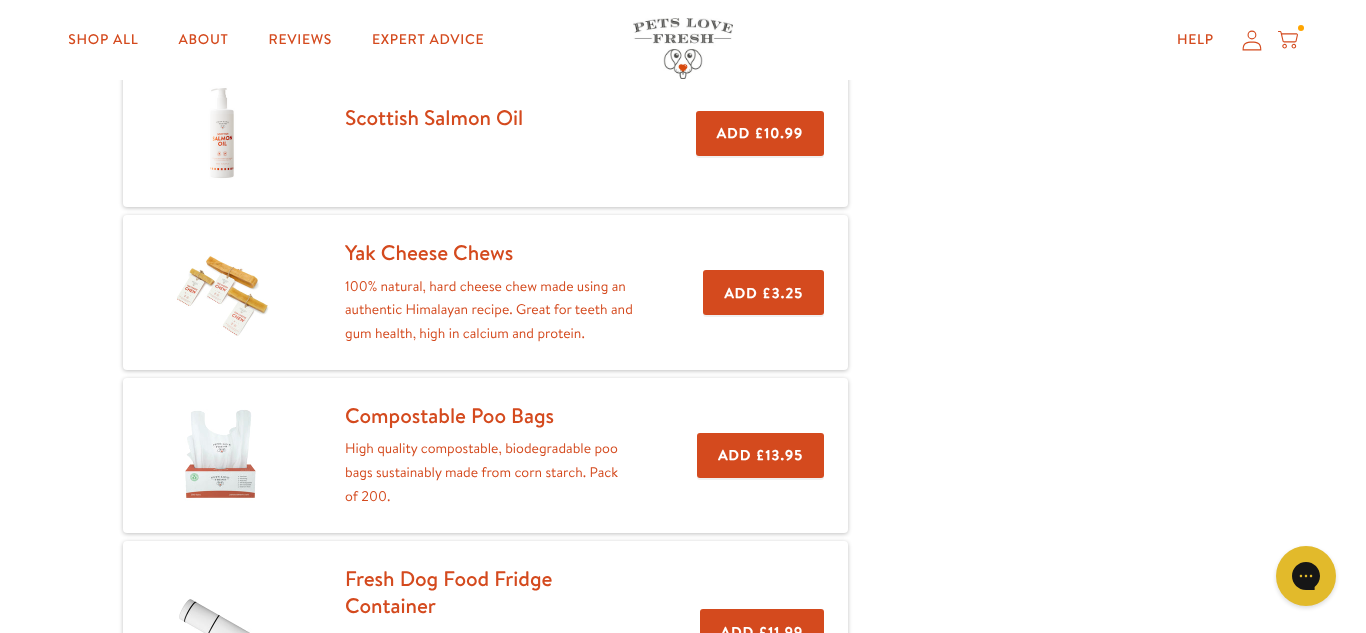 click at bounding box center [222, 293] 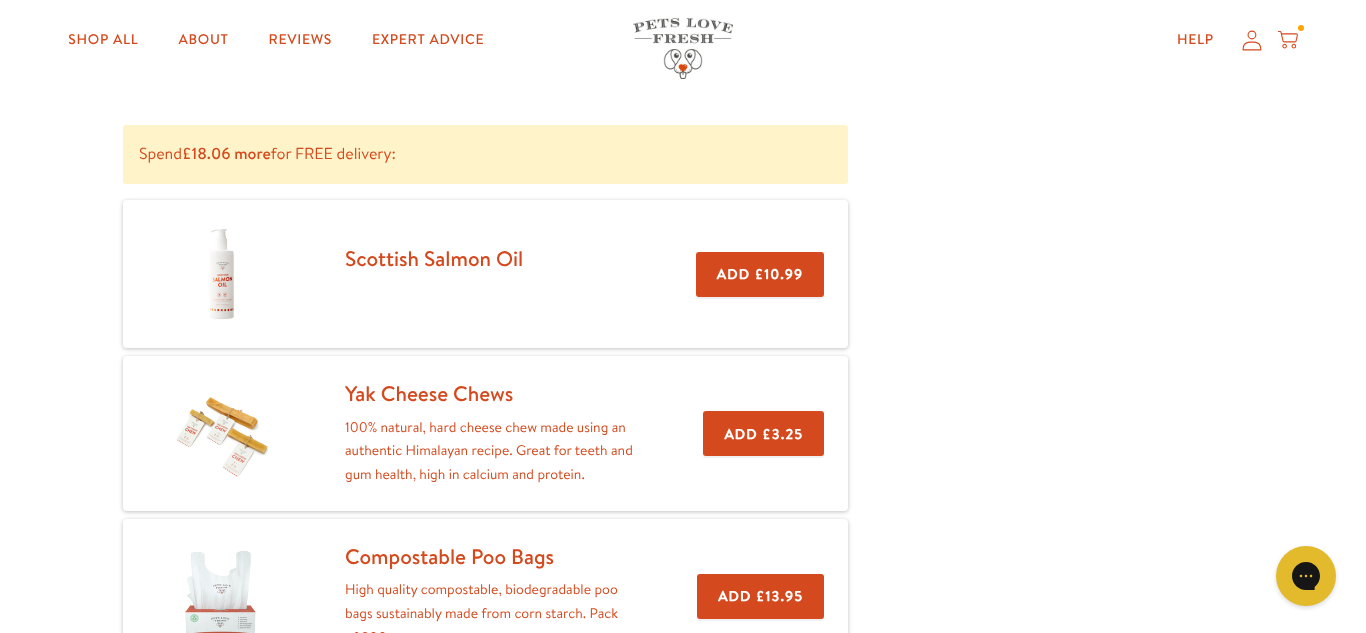 scroll, scrollTop: 447, scrollLeft: 0, axis: vertical 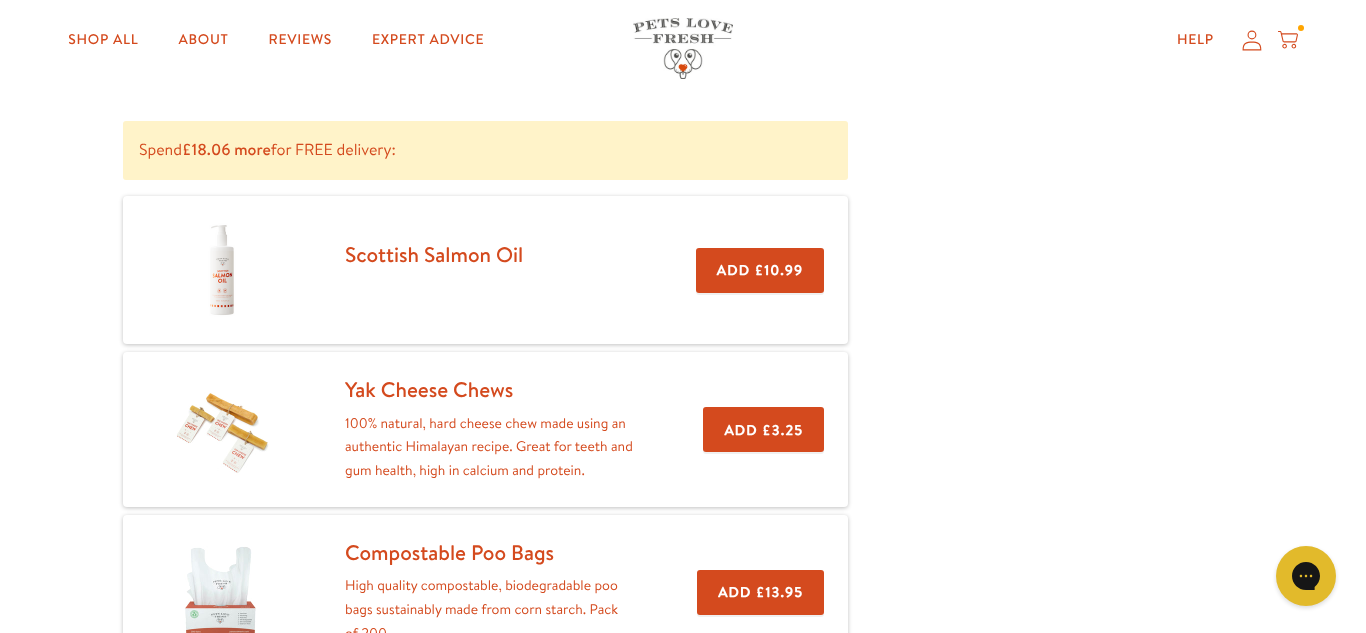 click at bounding box center [222, 430] 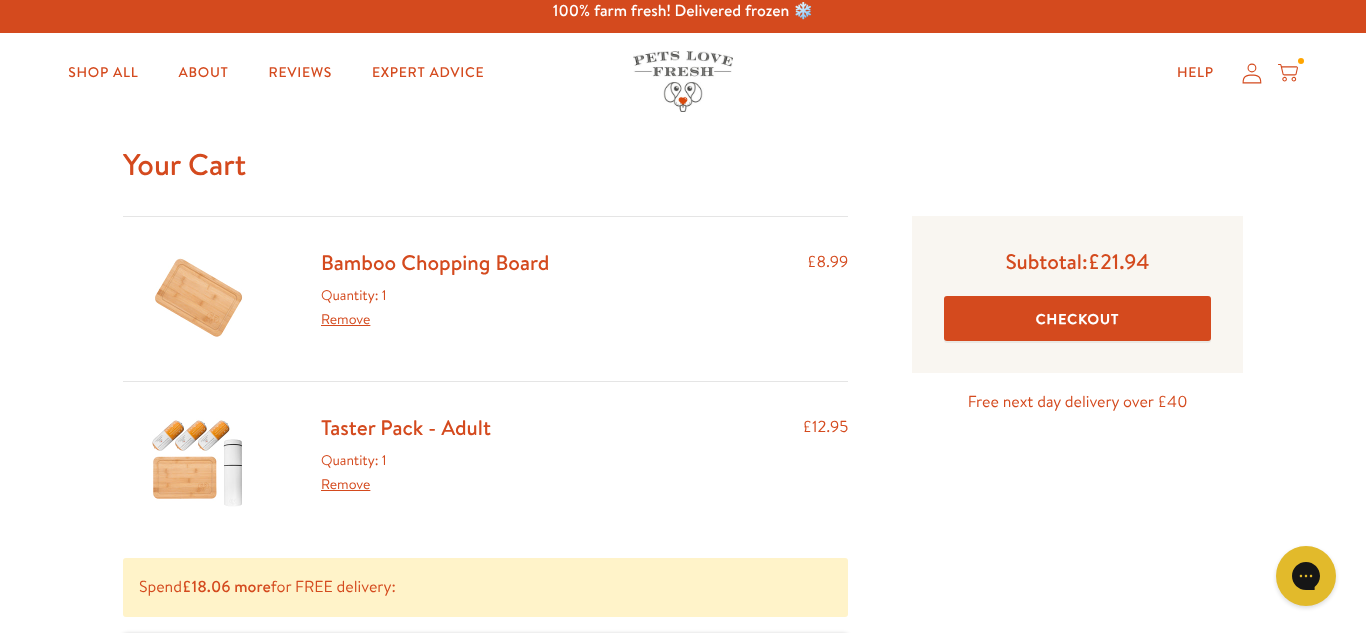 scroll, scrollTop: 0, scrollLeft: 0, axis: both 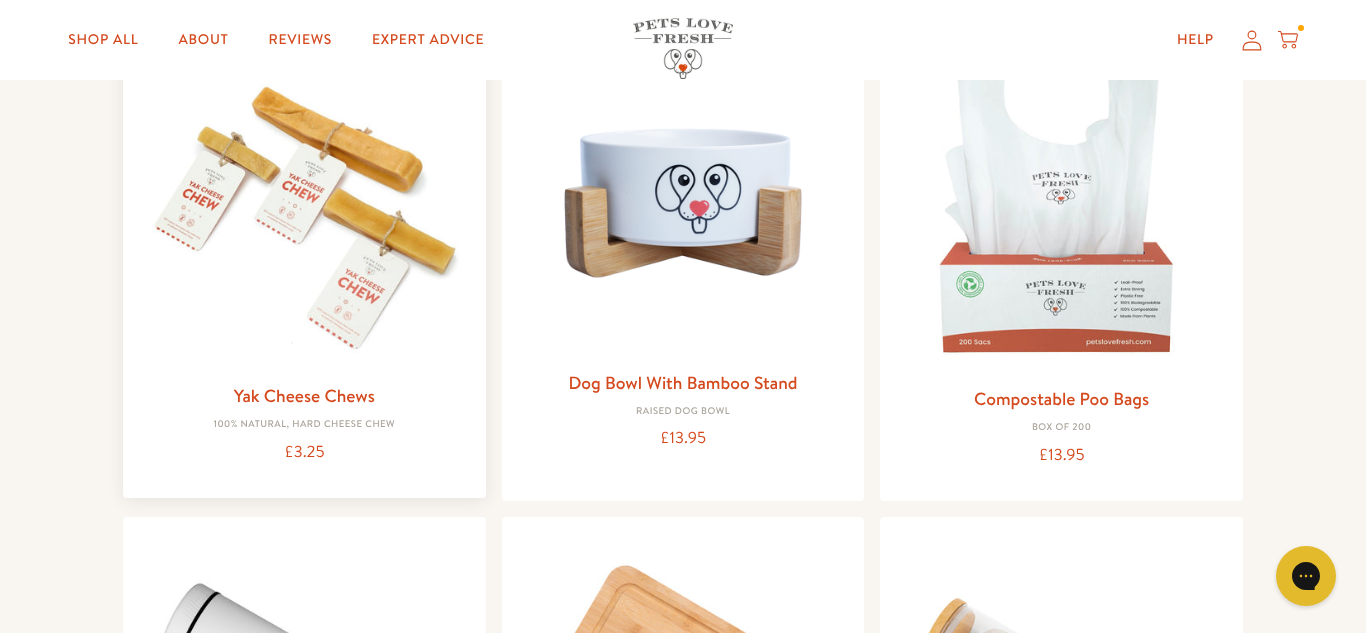 click at bounding box center [304, 208] 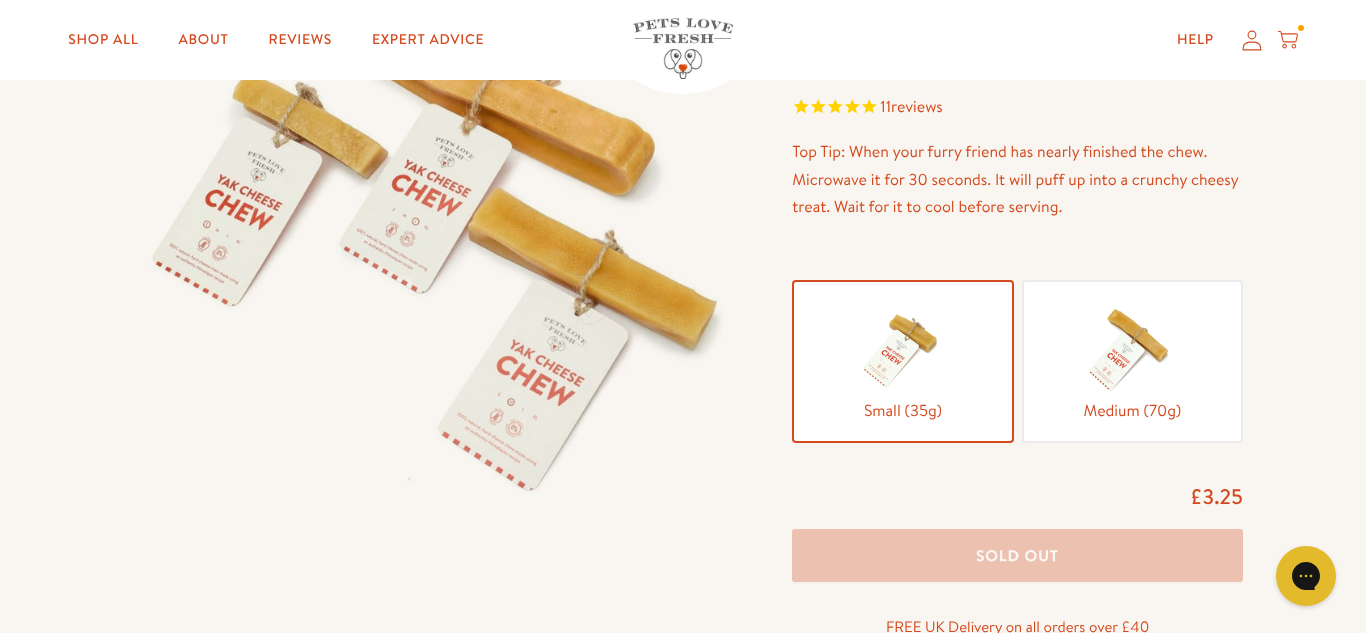 scroll, scrollTop: 273, scrollLeft: 0, axis: vertical 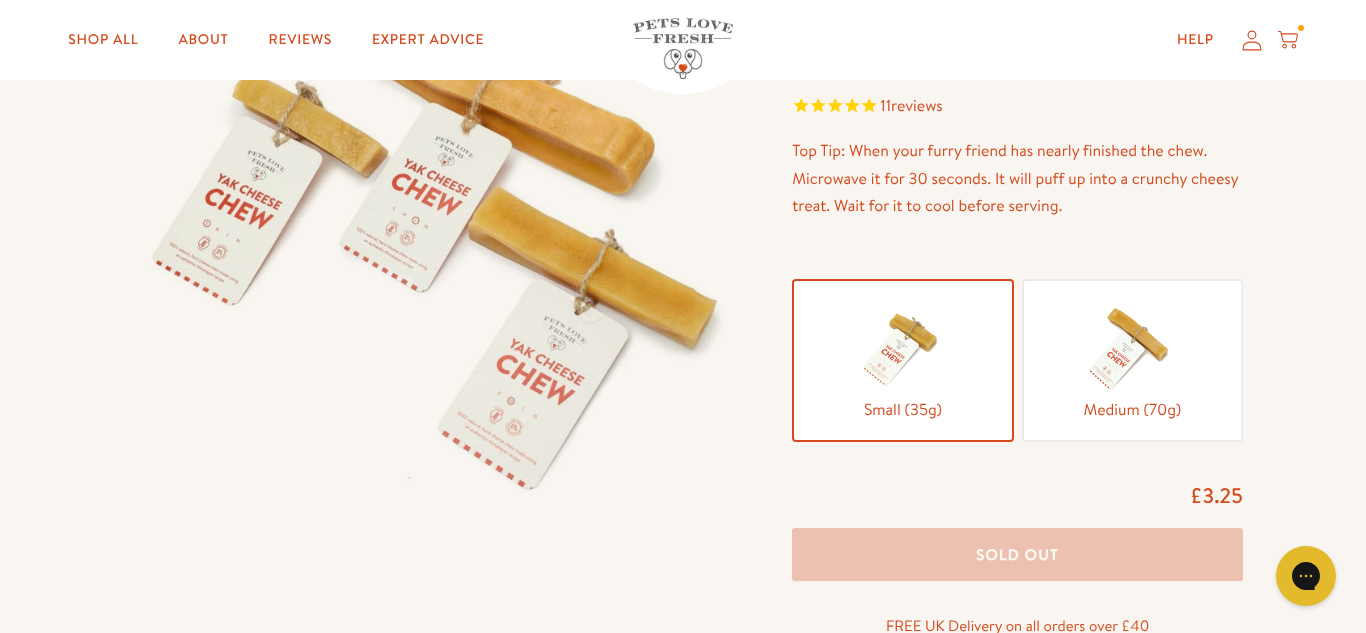 click on "Yak Cheese Chews
100% natural, hard cheese chew made using an authentic Himalayan recipe. Great for teeth and gum health, high in calcium and protein.
11  reviews
Top Tip: When your furry friend has nearly finished the chew. Microwave it for 30 seconds. It will puff up into a crunchy cheesy treat. Wait for it to cool before serving." at bounding box center (683, 303) 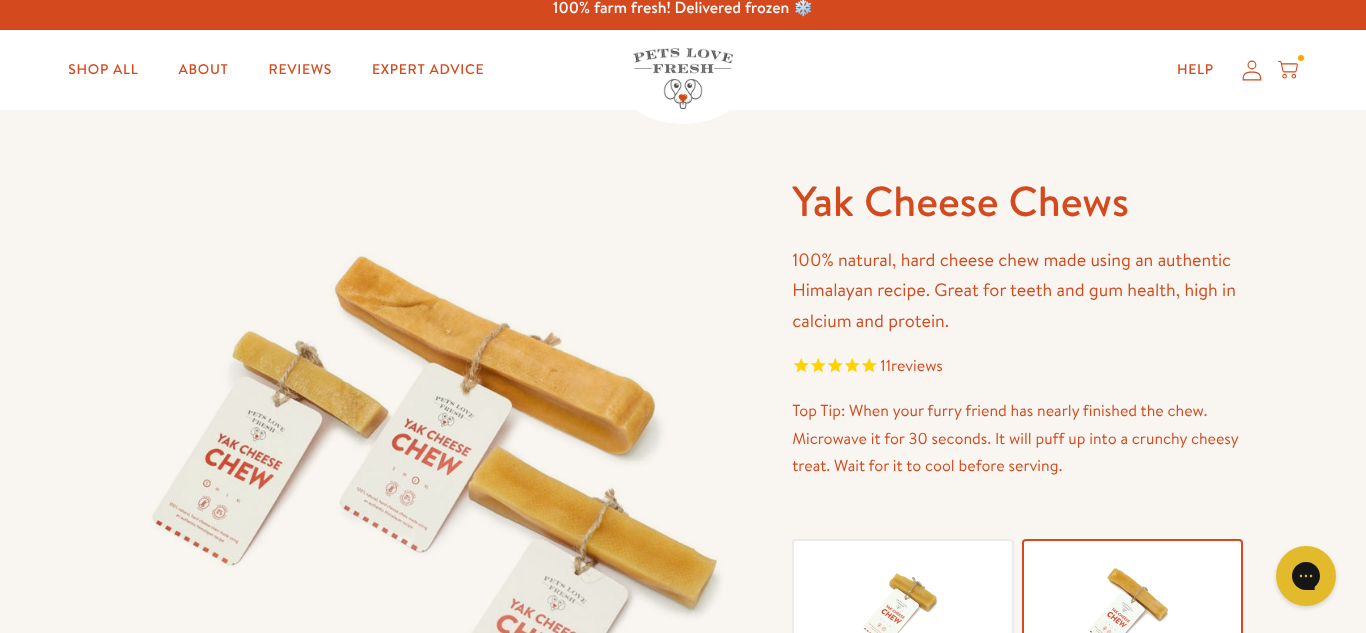 scroll, scrollTop: 0, scrollLeft: 0, axis: both 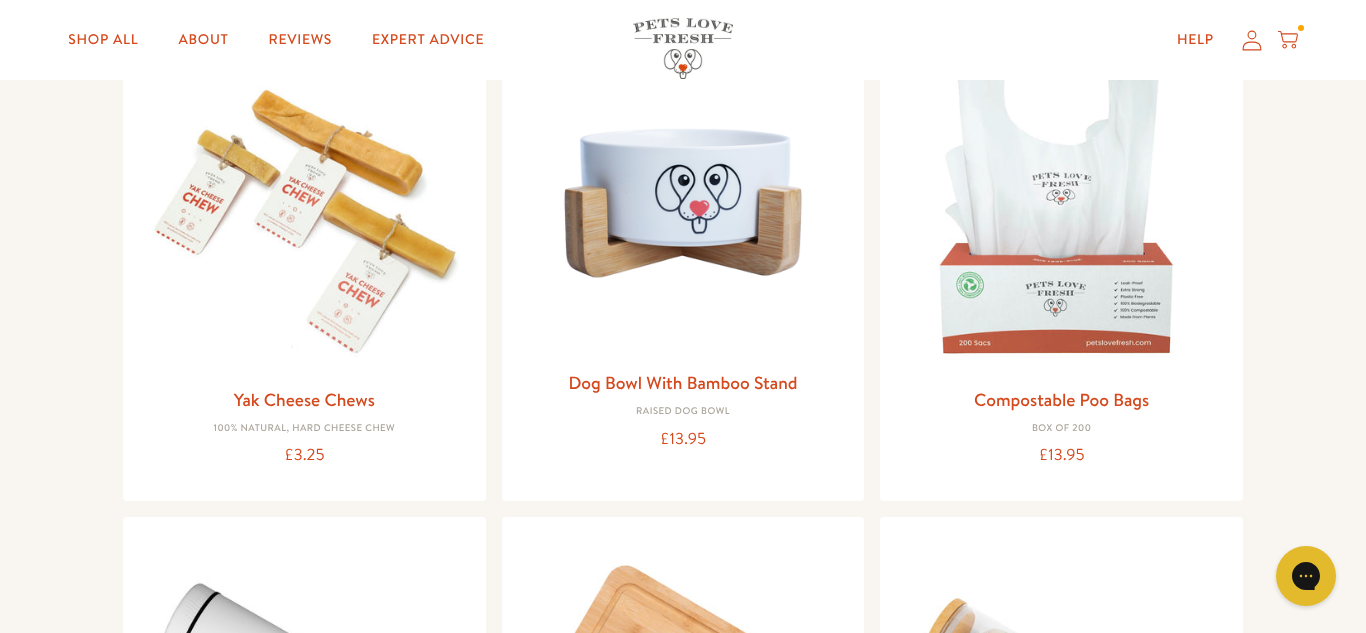 click 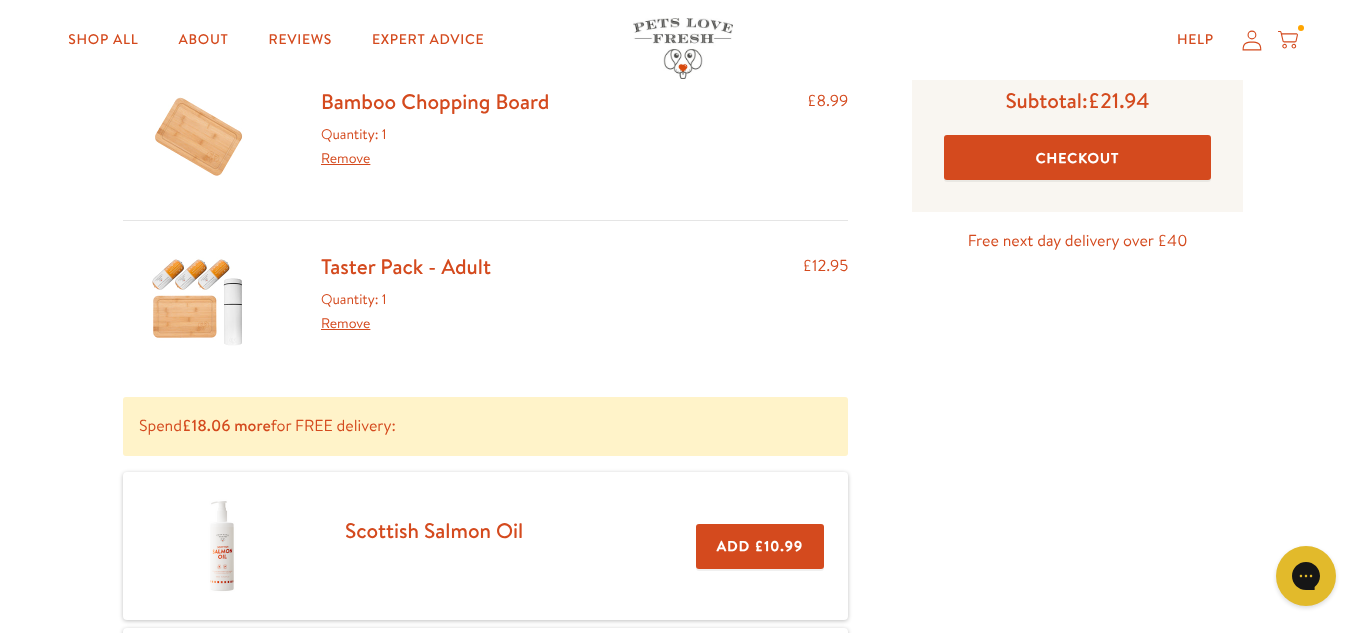 scroll, scrollTop: 0, scrollLeft: 0, axis: both 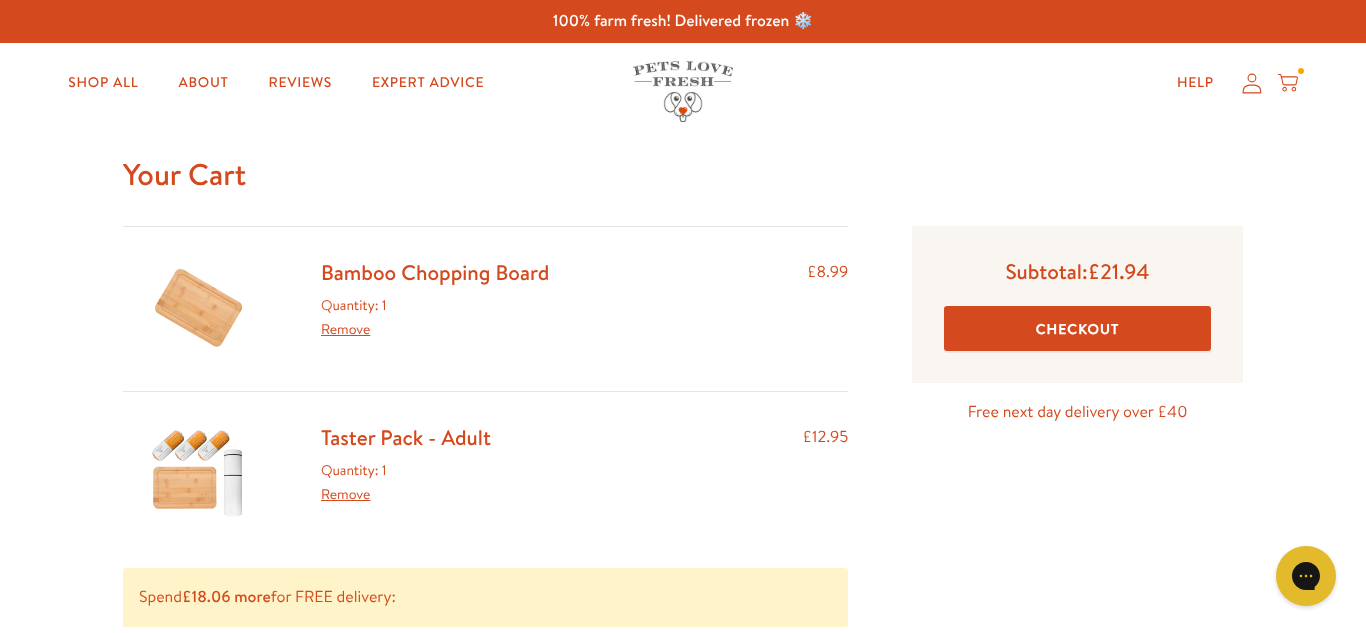 click on "Checkout" at bounding box center [1077, 328] 